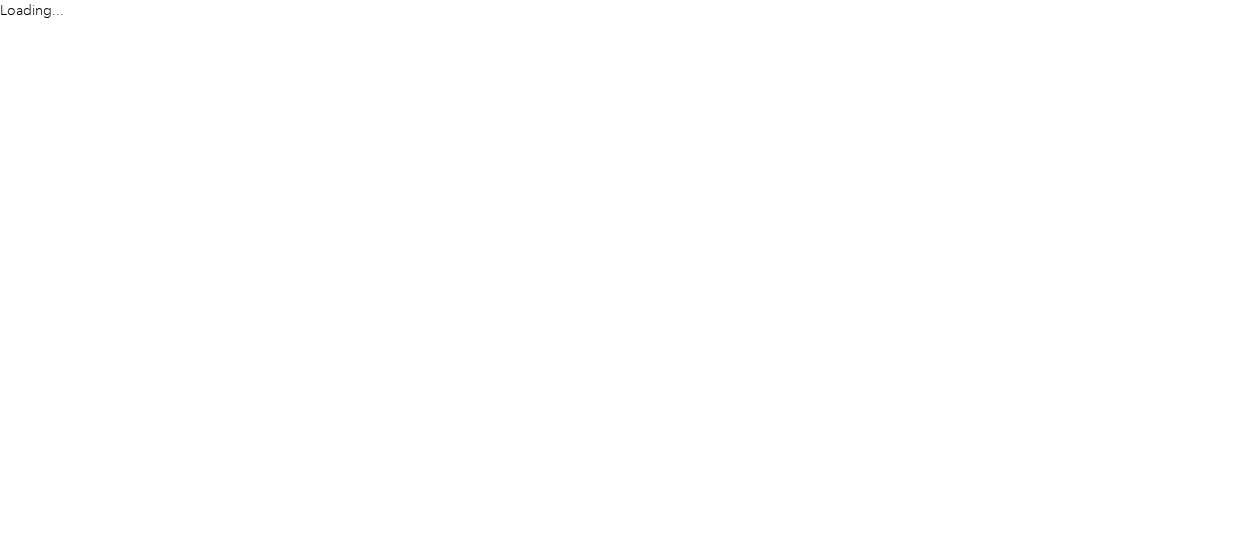 scroll, scrollTop: 0, scrollLeft: 0, axis: both 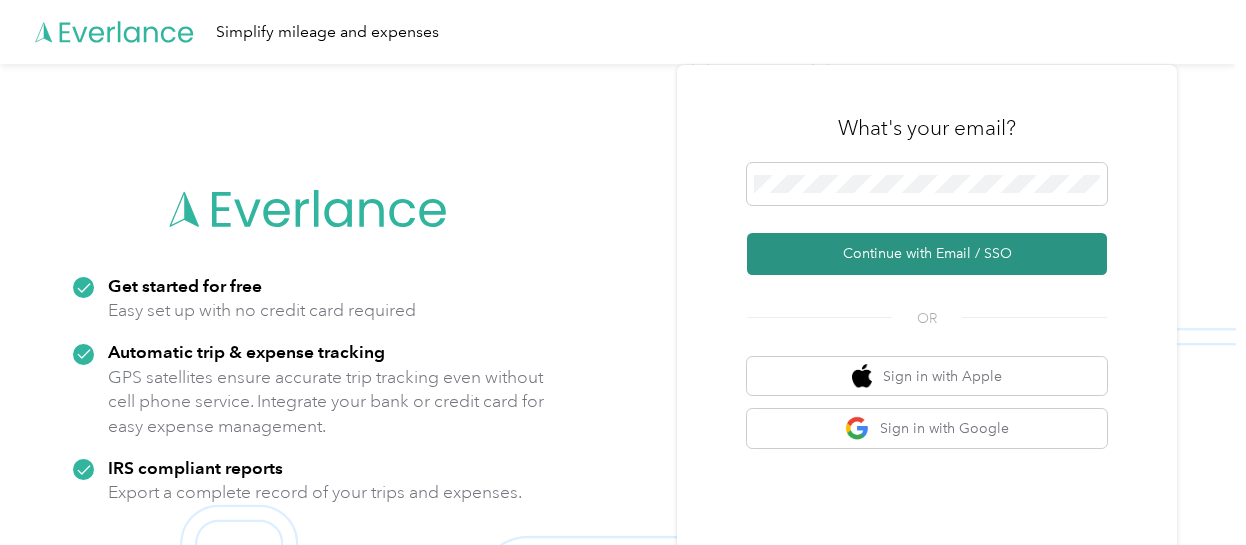 click on "Continue with Email / SSO" at bounding box center (927, 254) 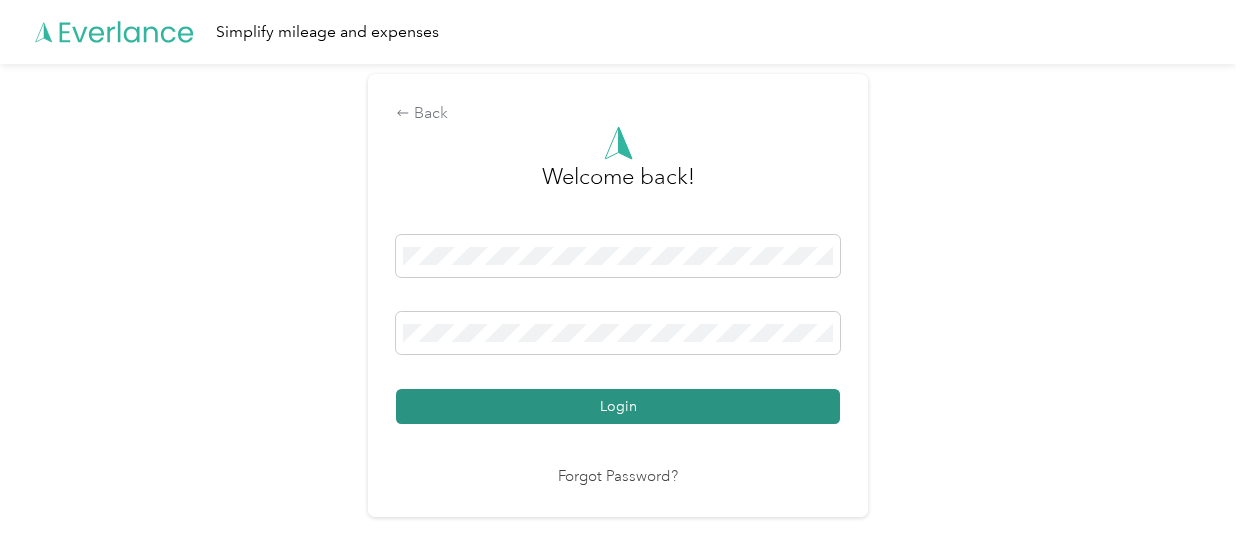click on "Login" at bounding box center [618, 406] 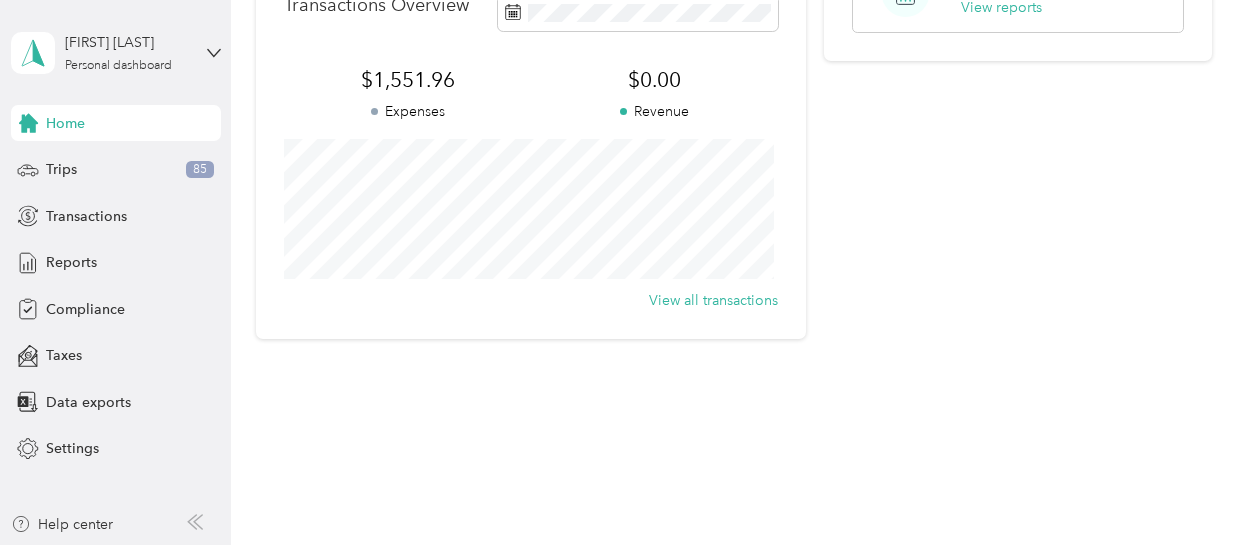 scroll, scrollTop: 0, scrollLeft: 0, axis: both 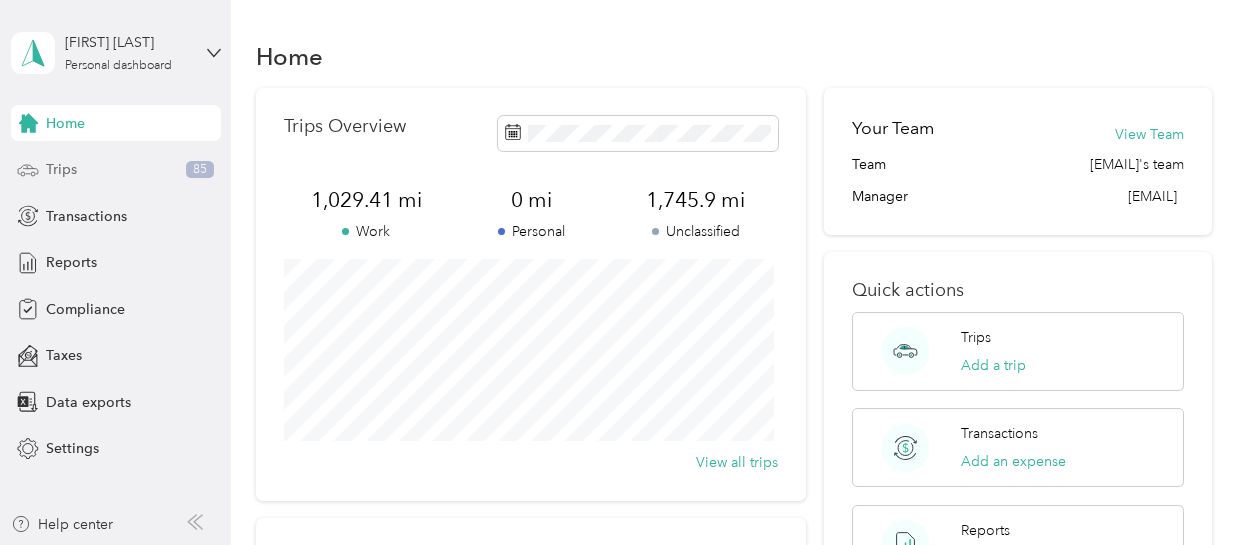 click on "Trips" at bounding box center (61, 169) 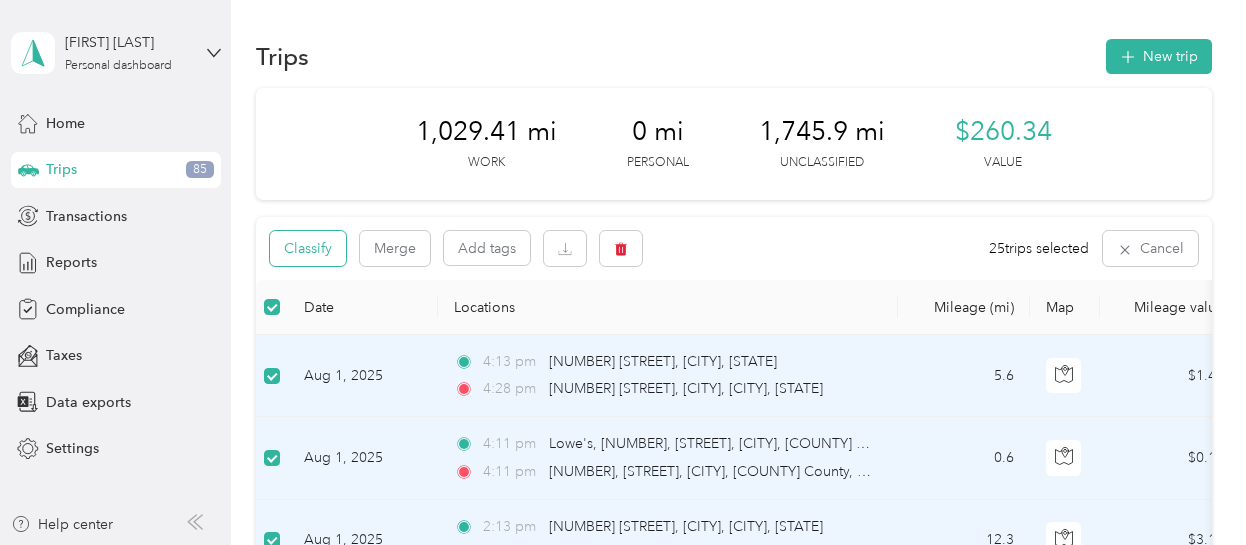 click on "Classify" at bounding box center (308, 248) 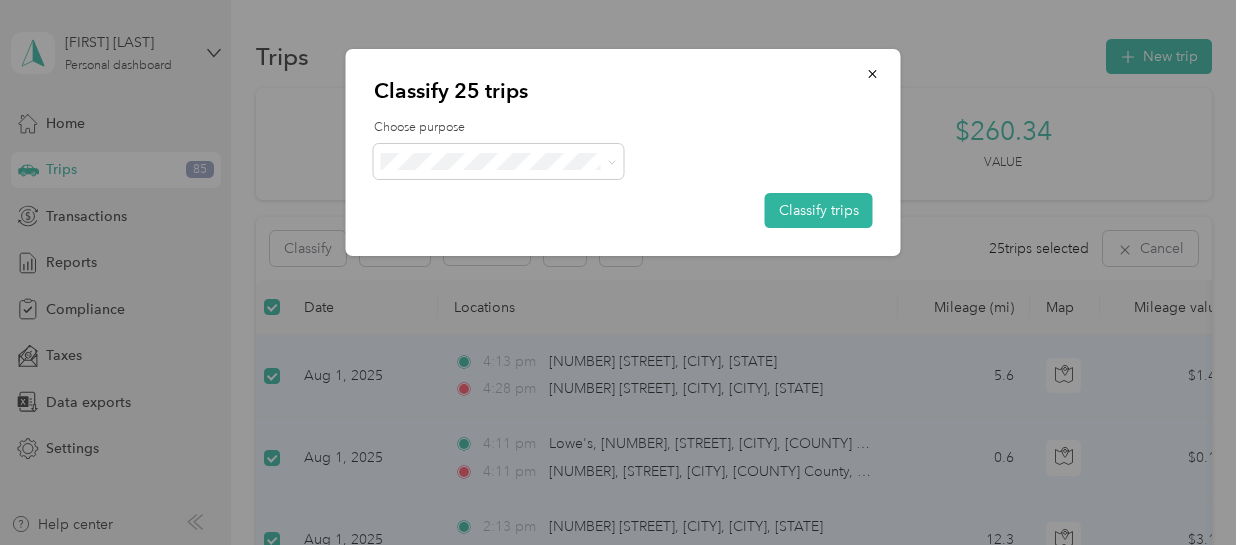 click on "Hugg & Hall" at bounding box center (516, 189) 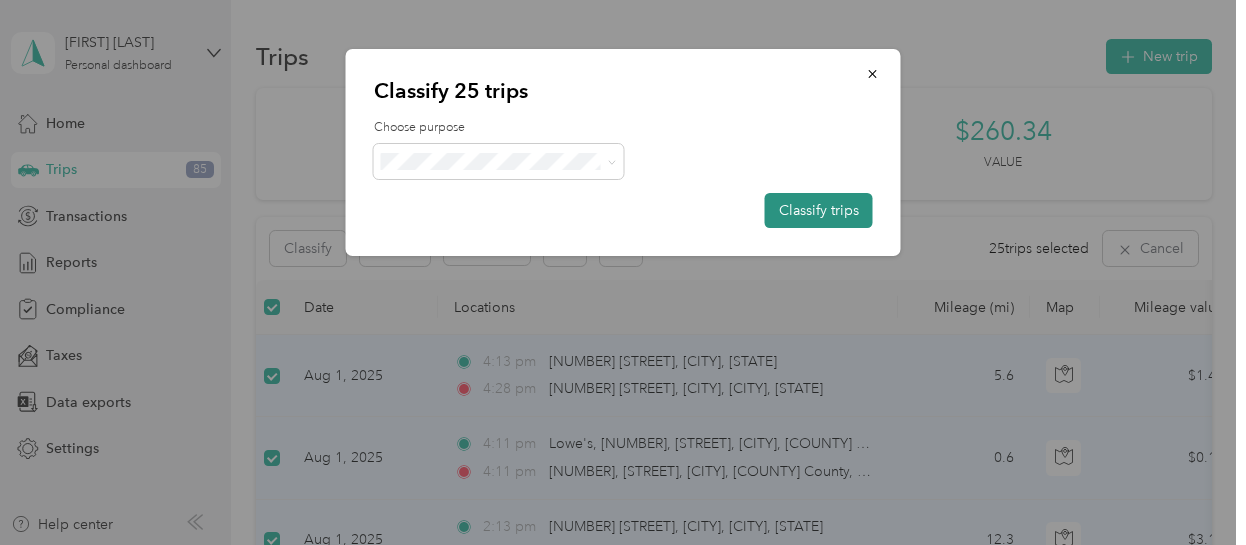 click on "Classify trips" at bounding box center (819, 210) 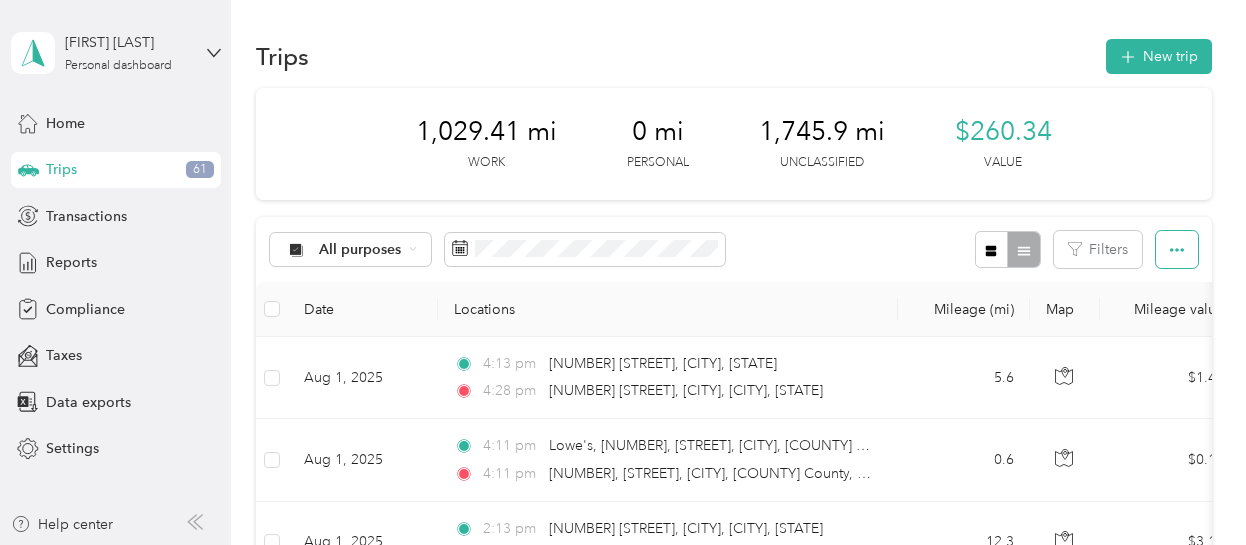 click at bounding box center (1177, 249) 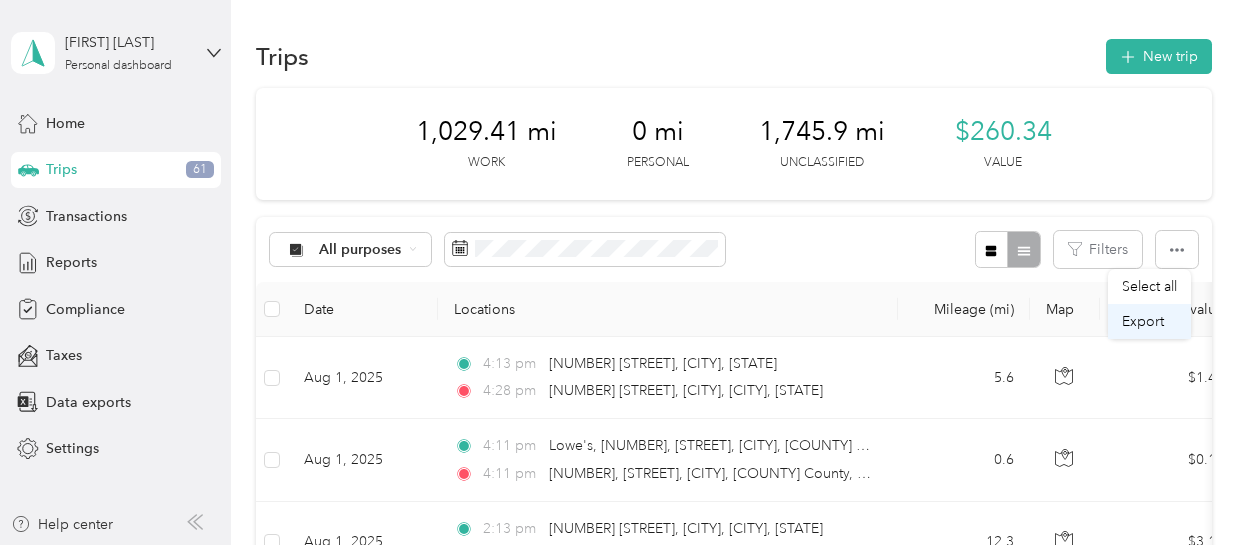 click on "Export" at bounding box center [1143, 321] 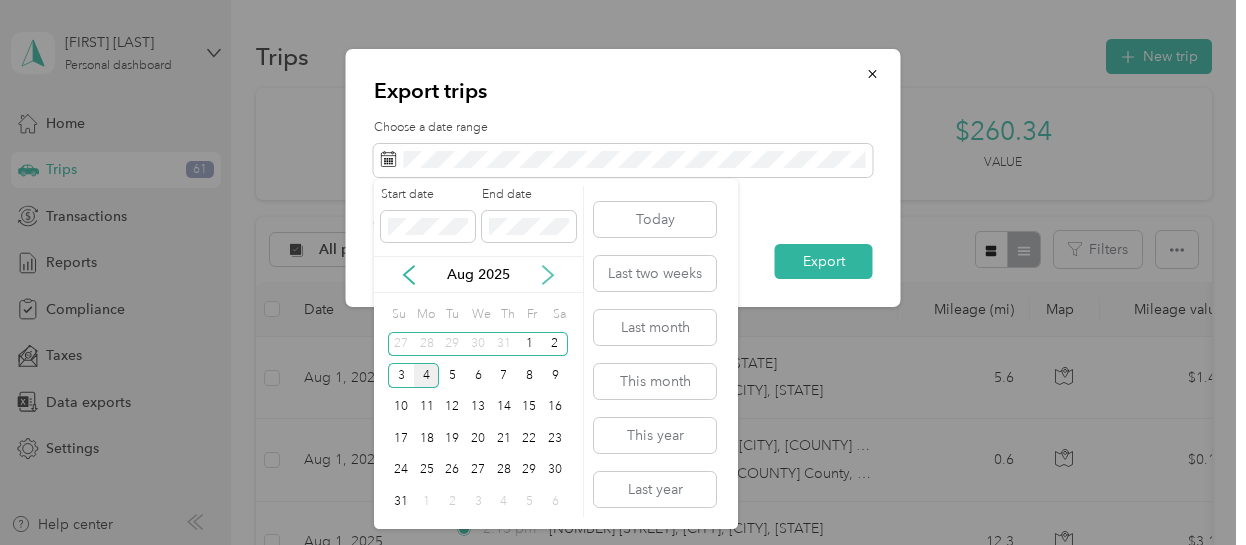 click 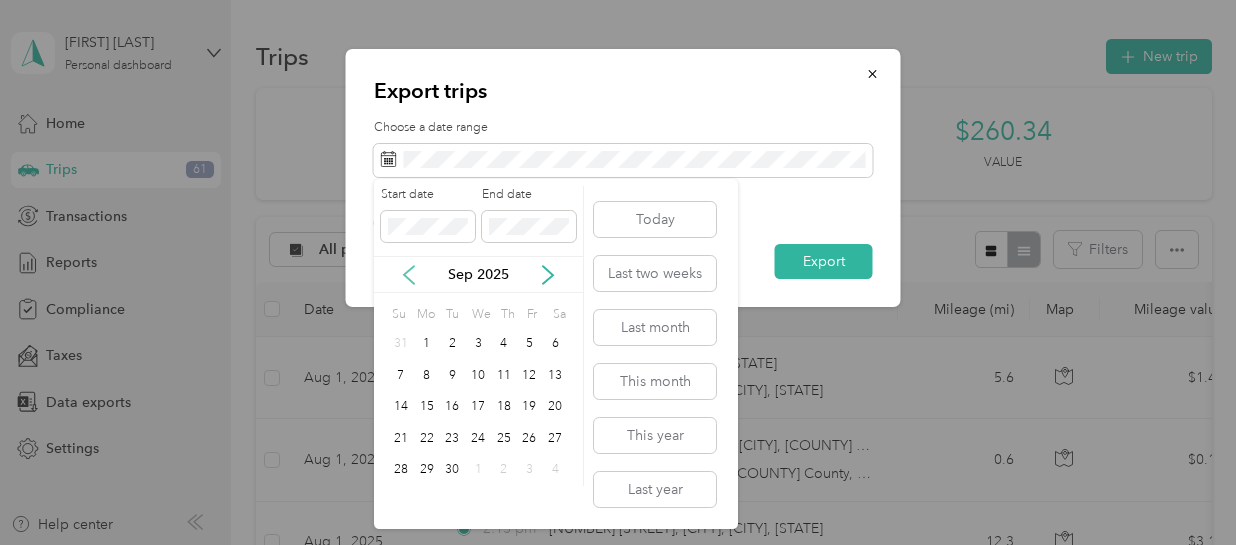click 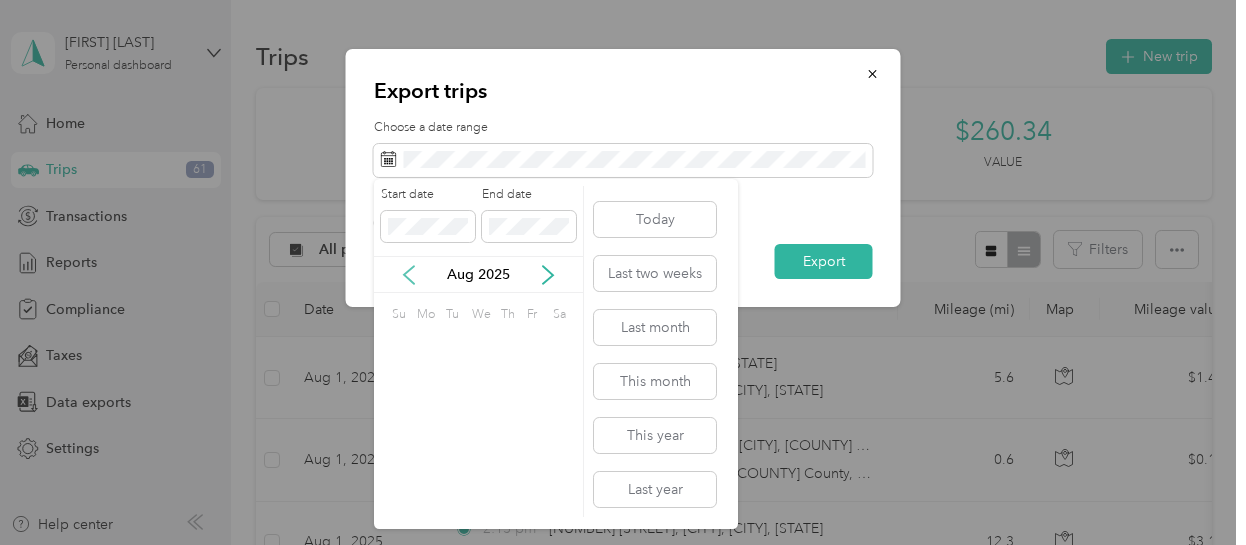 click 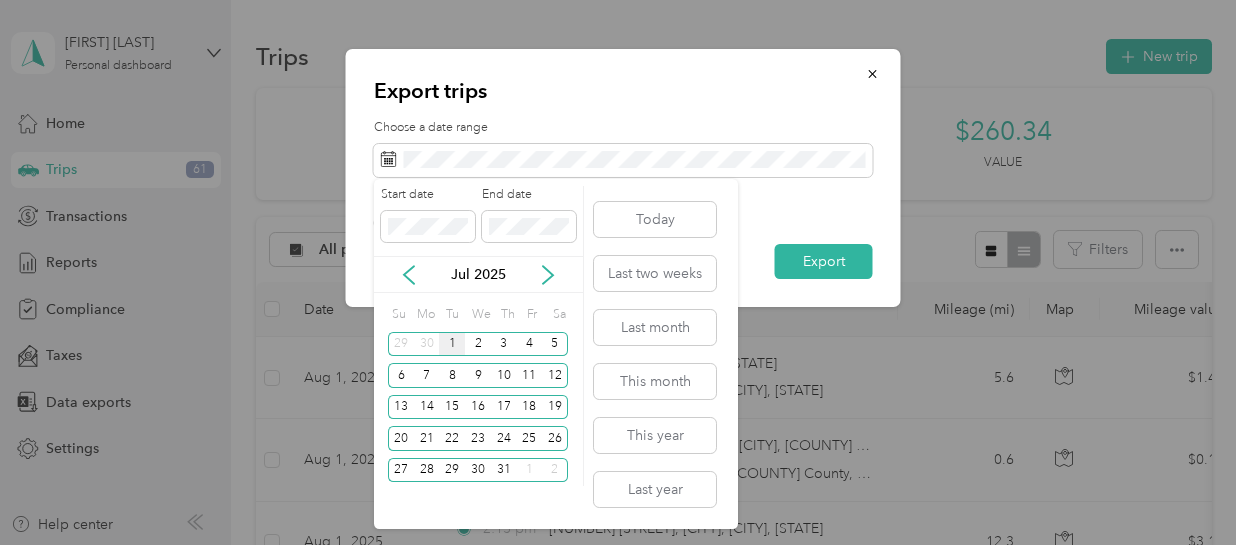click on "1" at bounding box center (452, 344) 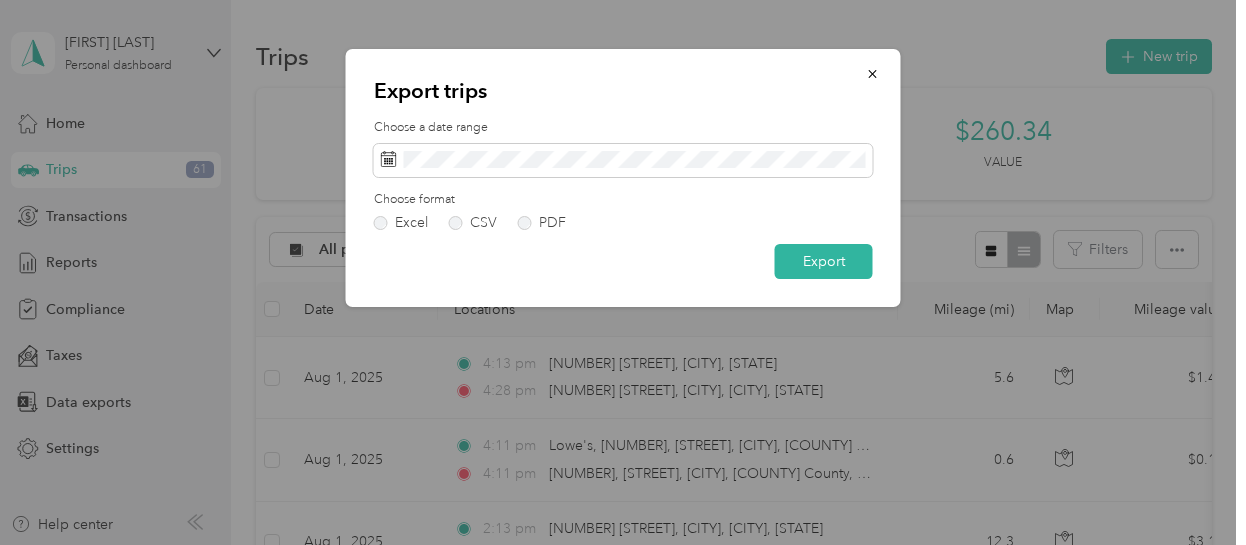 click at bounding box center (623, 272) 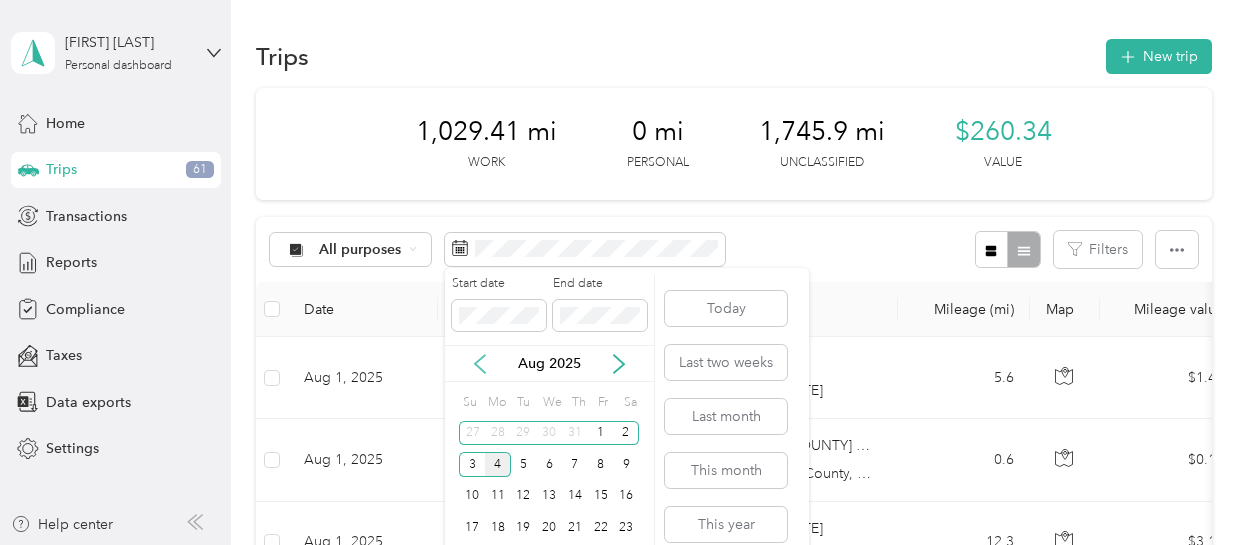 click 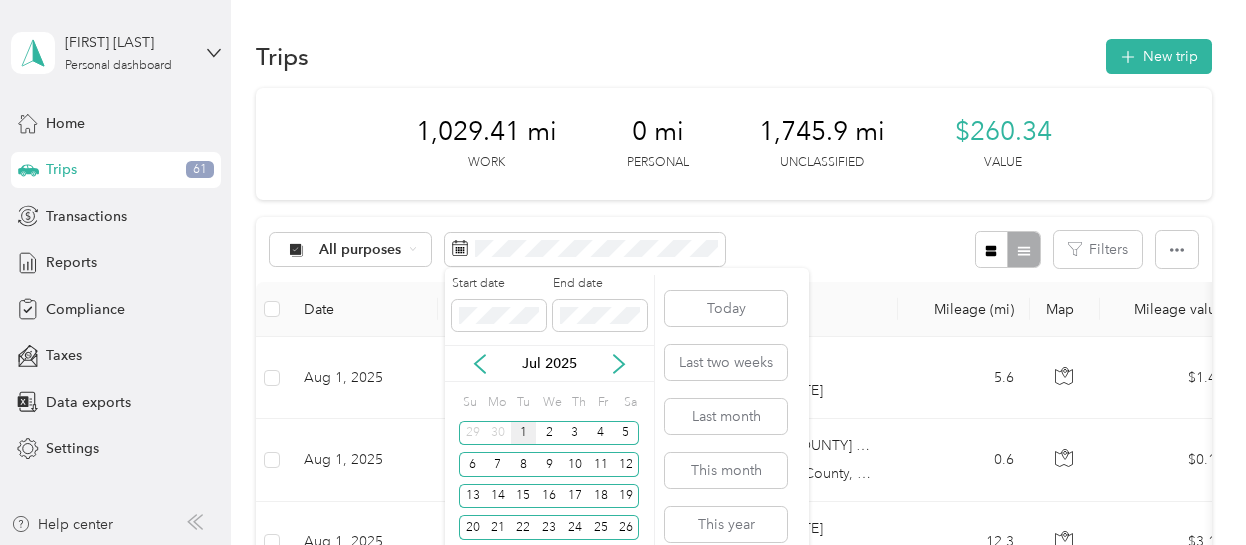 click on "1" at bounding box center [524, 433] 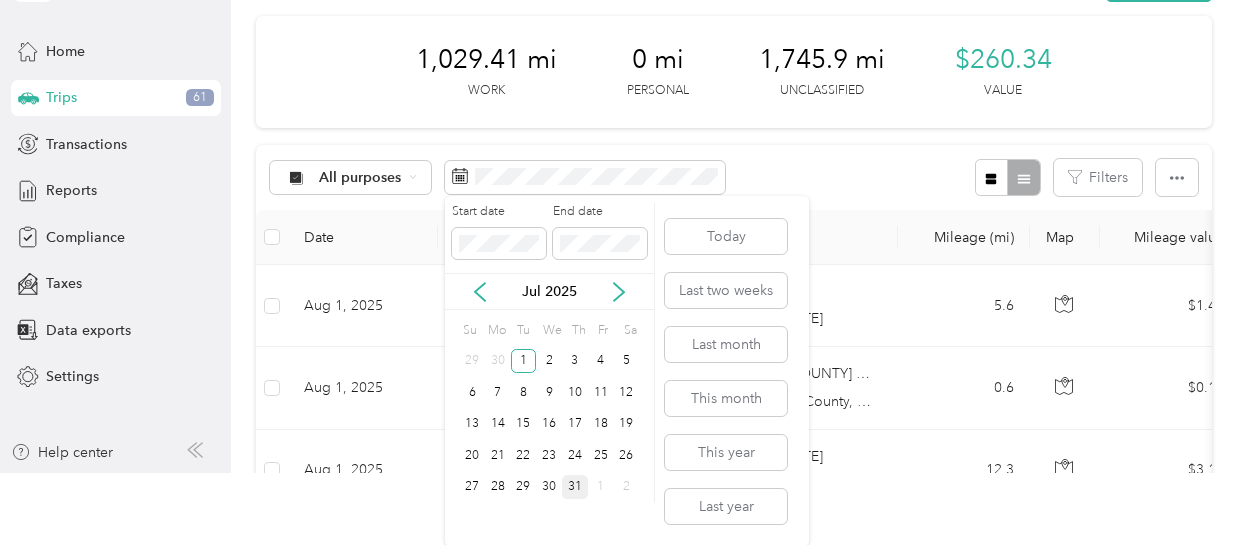 click on "31" at bounding box center (575, 487) 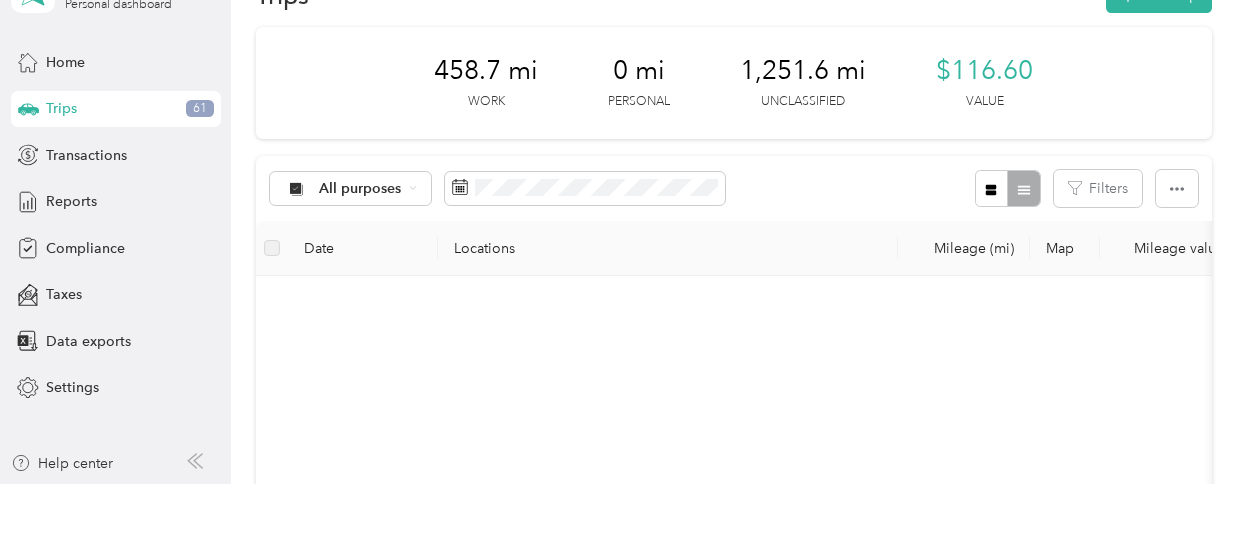 scroll, scrollTop: 0, scrollLeft: 0, axis: both 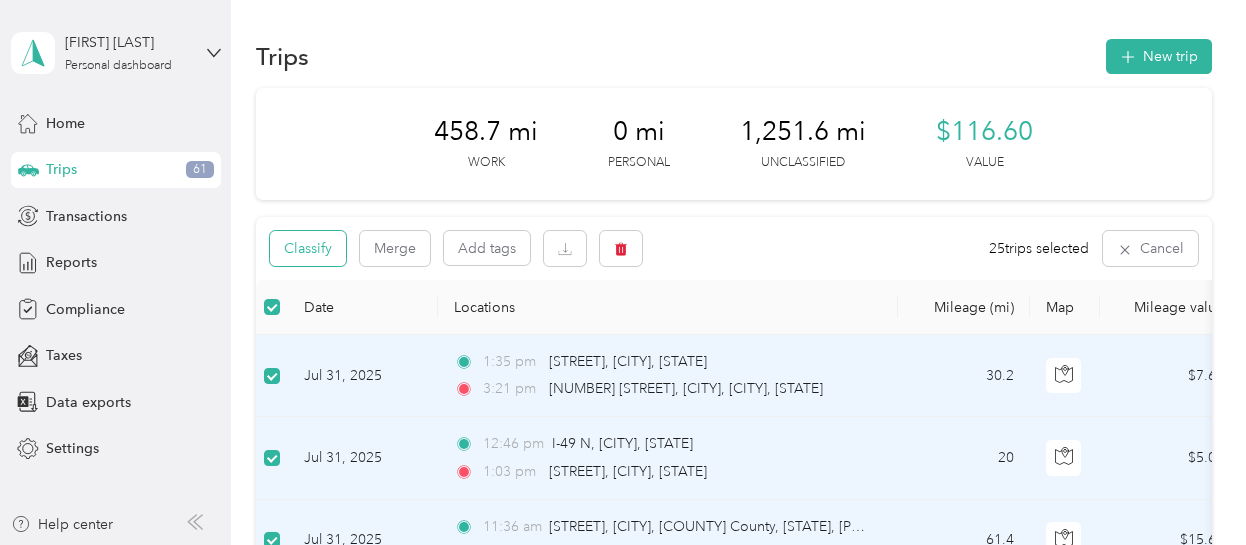 click on "Classify" at bounding box center (308, 248) 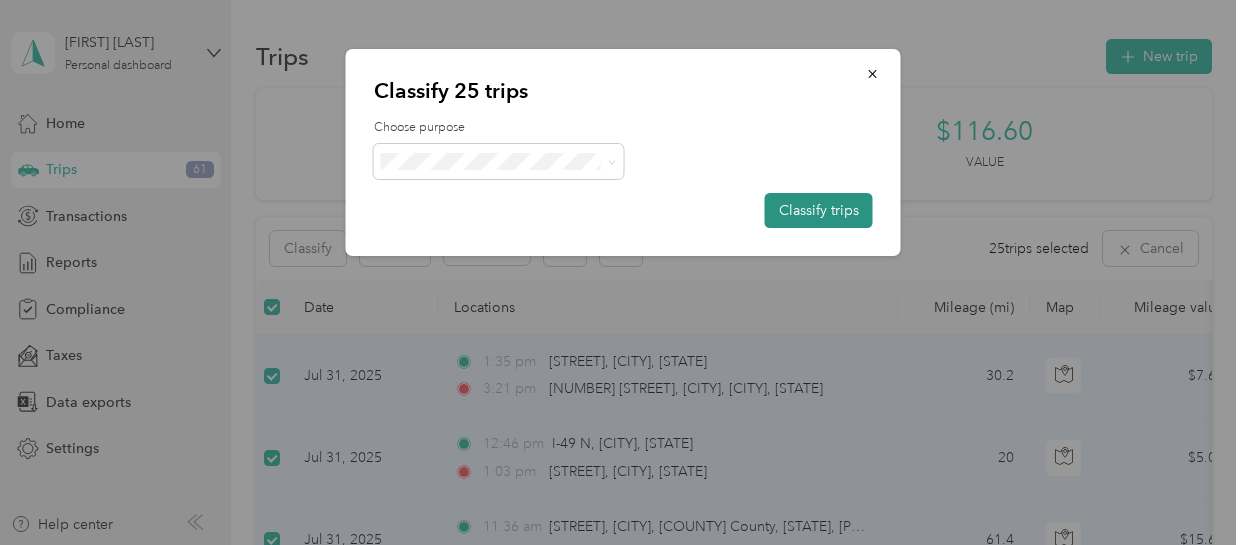 click on "Classify trips" at bounding box center (819, 210) 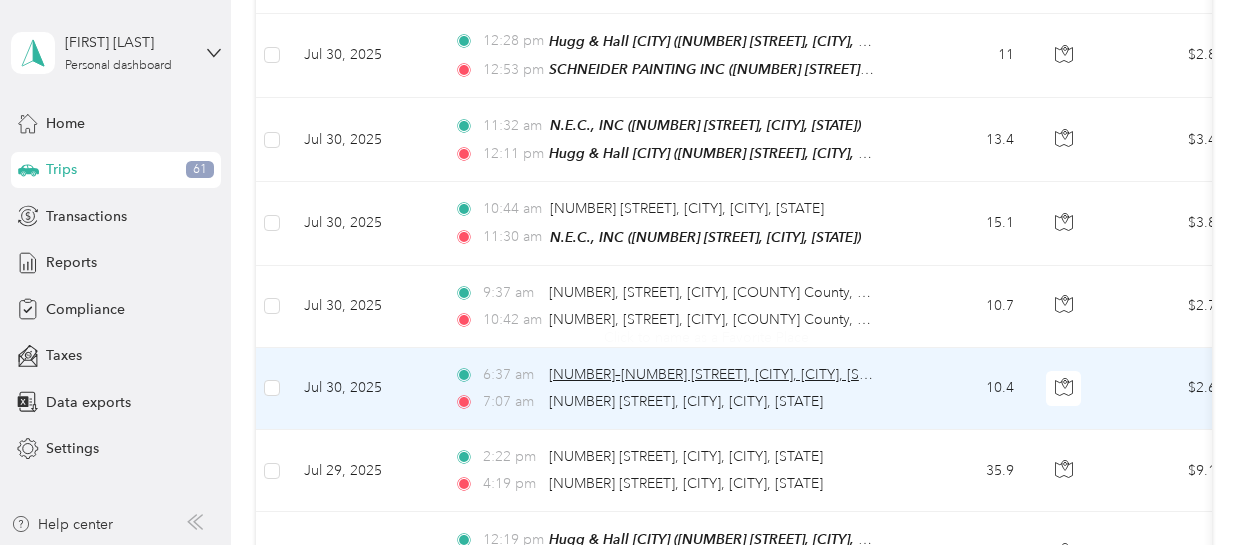 scroll, scrollTop: 200, scrollLeft: 0, axis: vertical 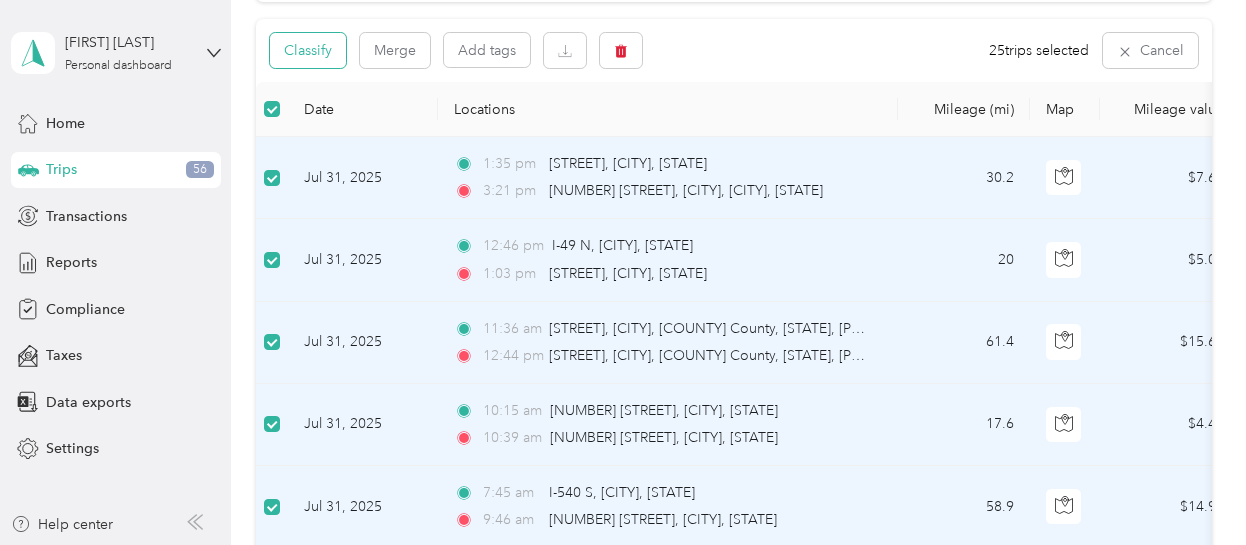 click on "Classify" at bounding box center [308, 50] 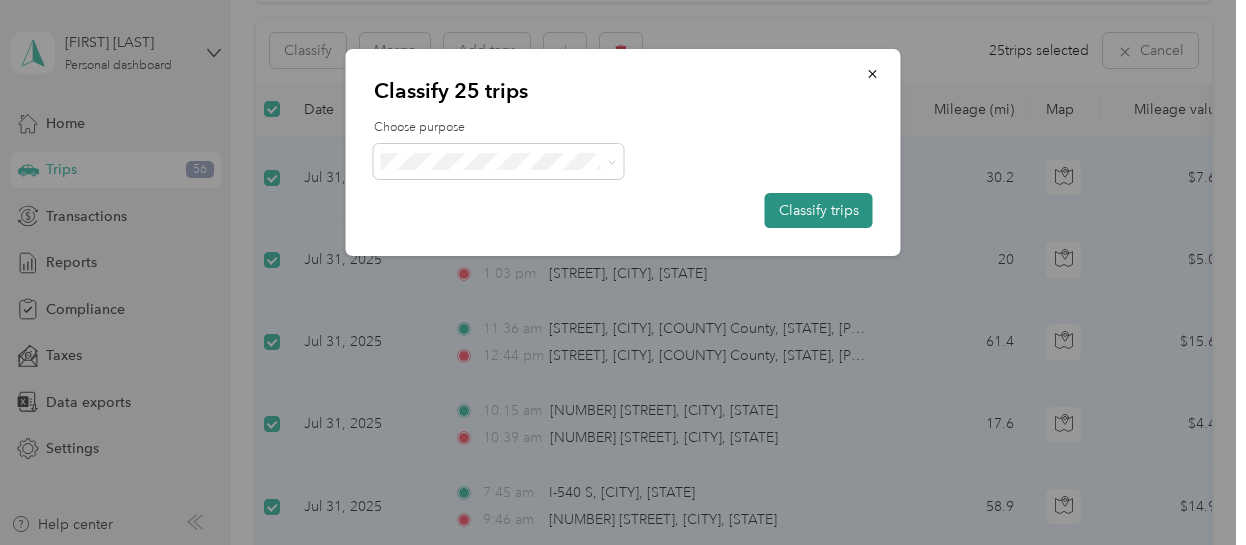 click on "Classify trips" at bounding box center [819, 210] 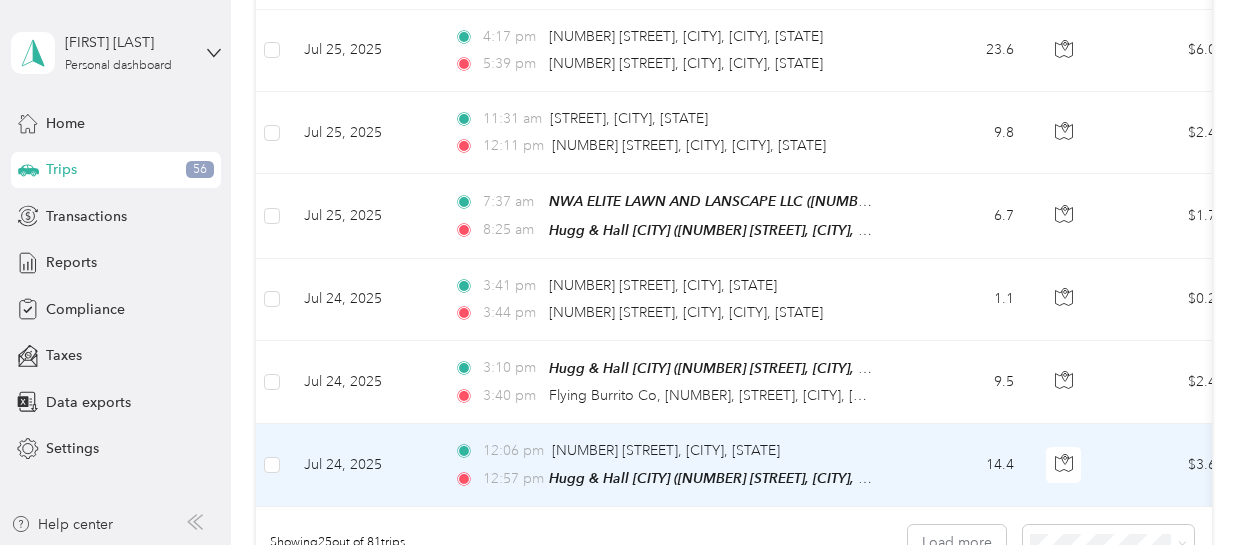 scroll, scrollTop: 2200, scrollLeft: 0, axis: vertical 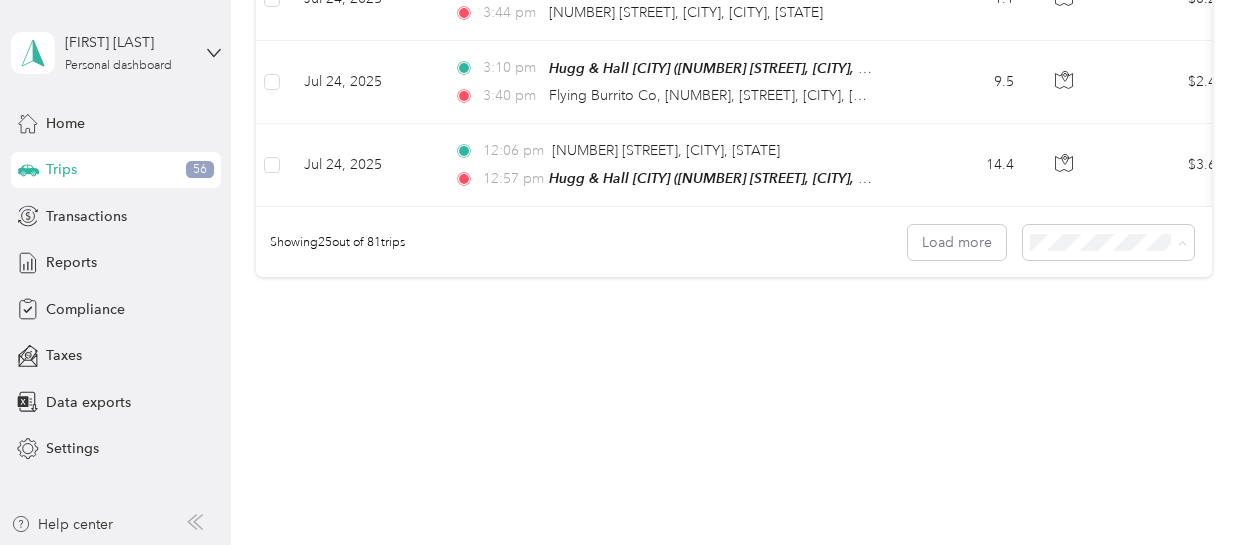 click on "100 per load" at bounding box center [1103, 340] 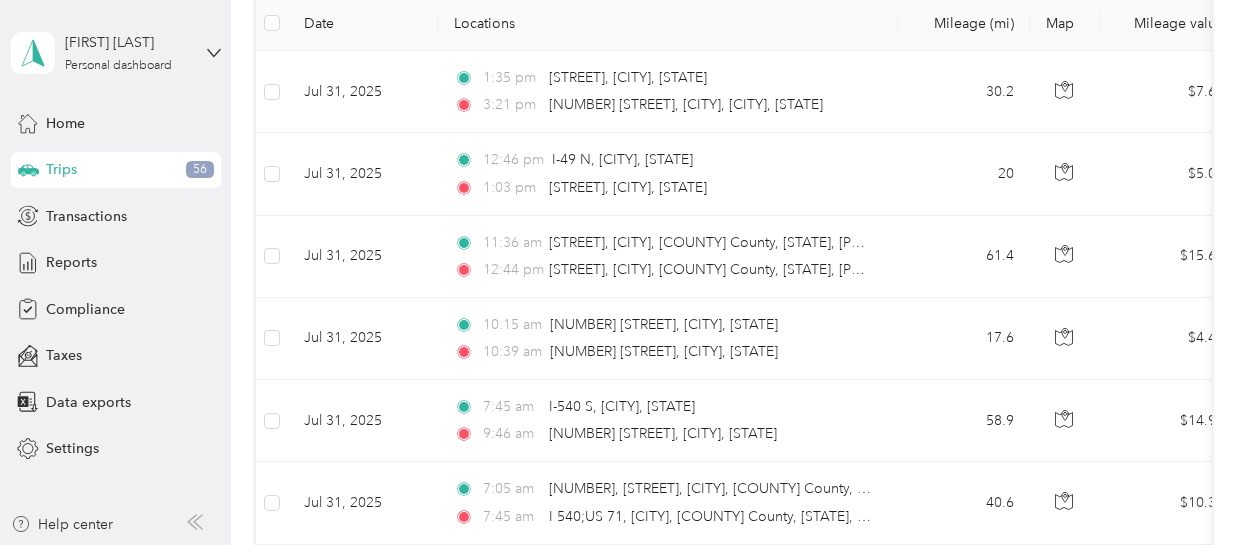 scroll, scrollTop: 0, scrollLeft: 0, axis: both 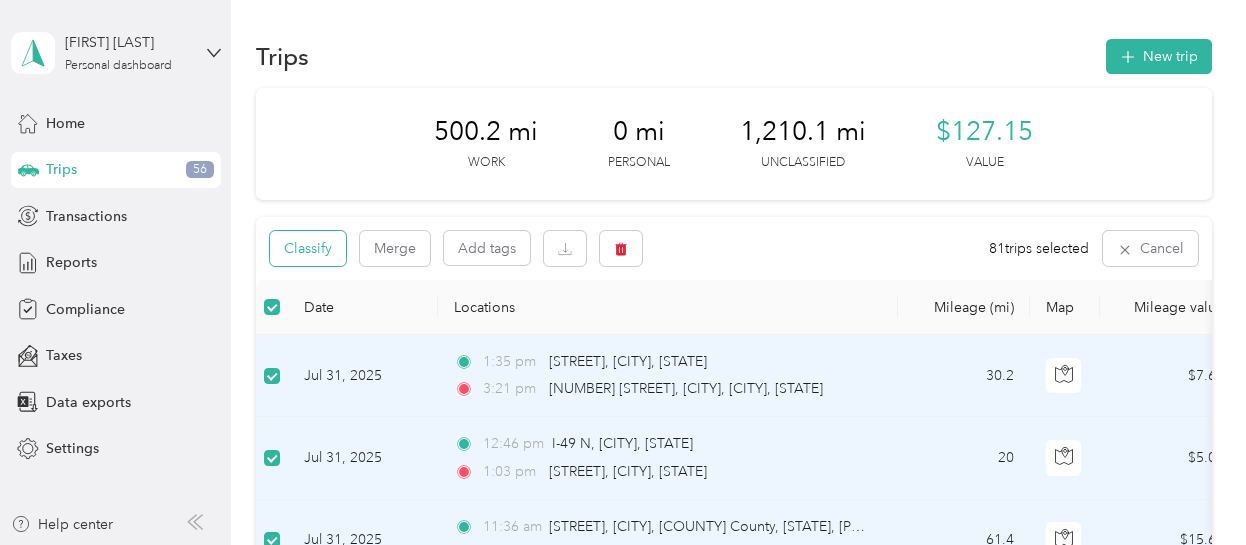 click on "Classify" at bounding box center [308, 248] 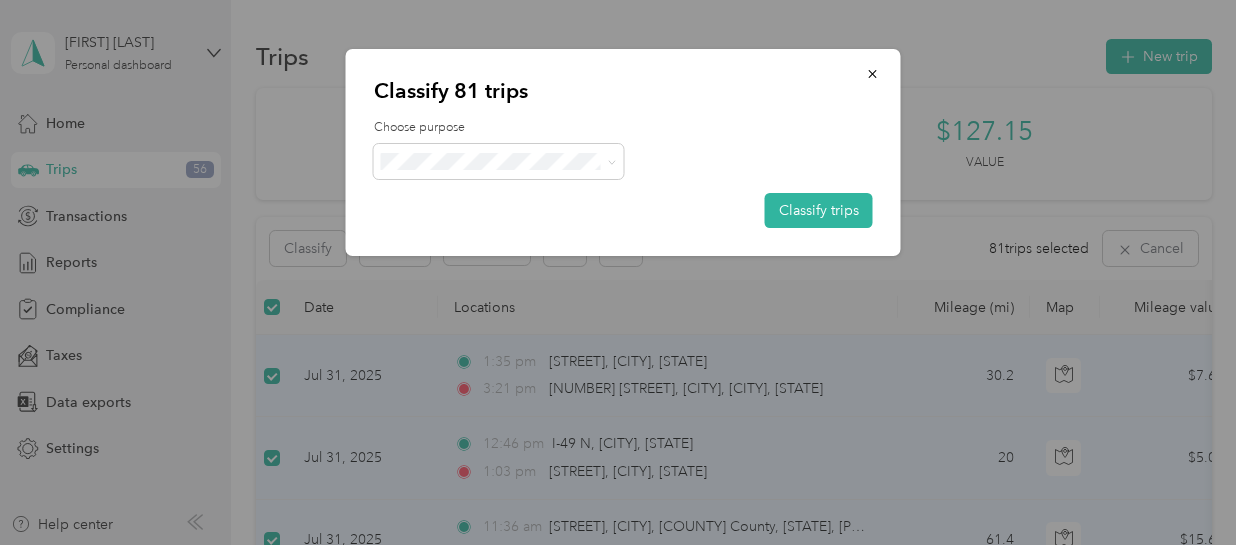 click on "Hugg & Hall" at bounding box center (505, 193) 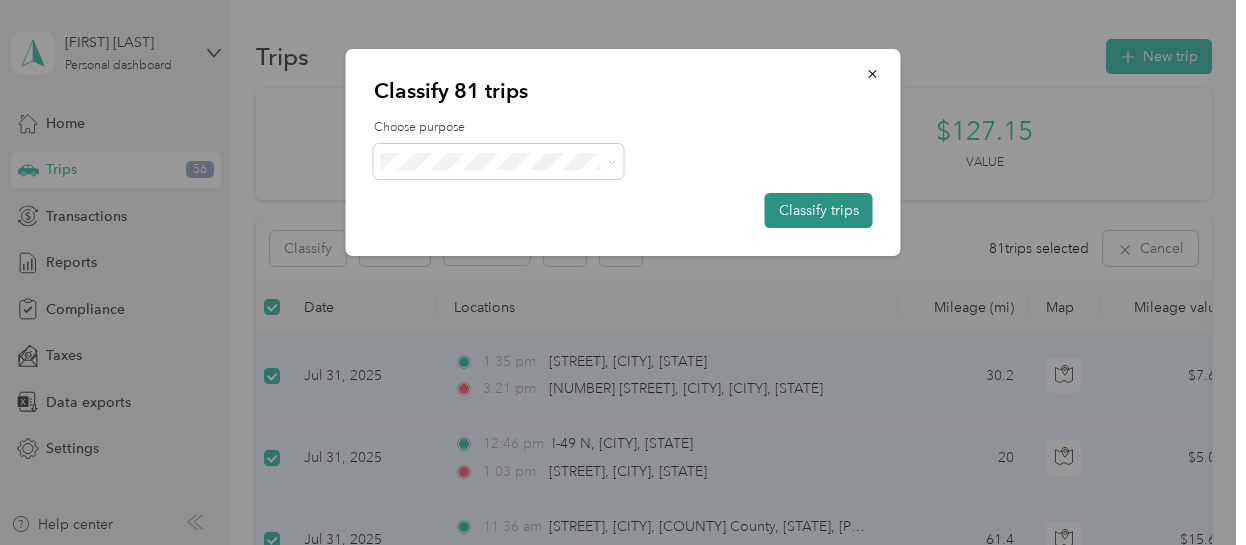 click on "Classify trips" at bounding box center (819, 210) 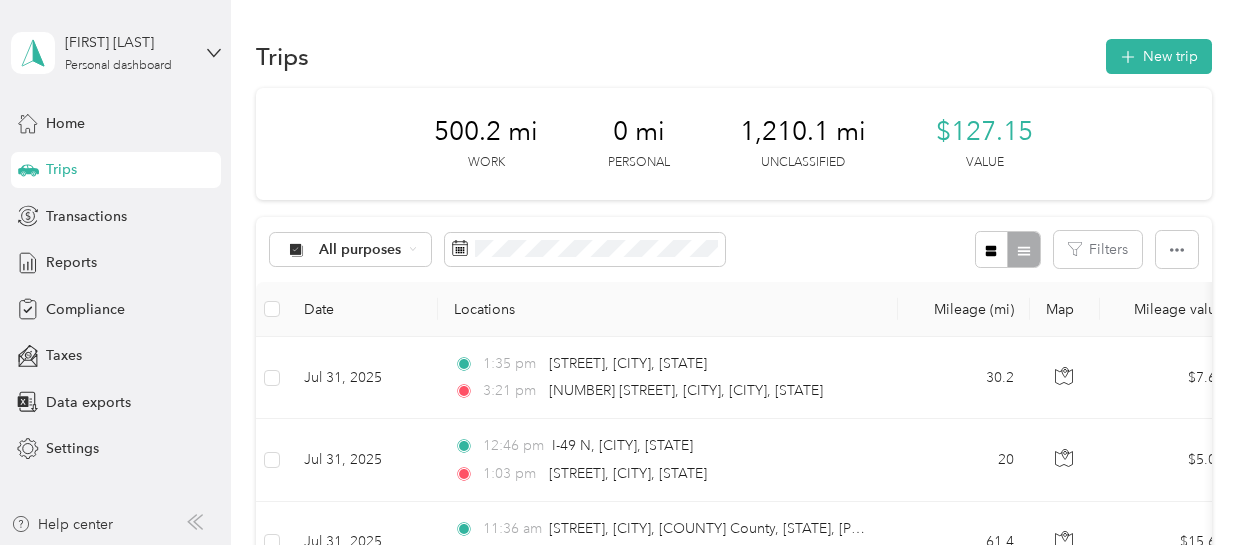 click on "Trips" at bounding box center [116, 170] 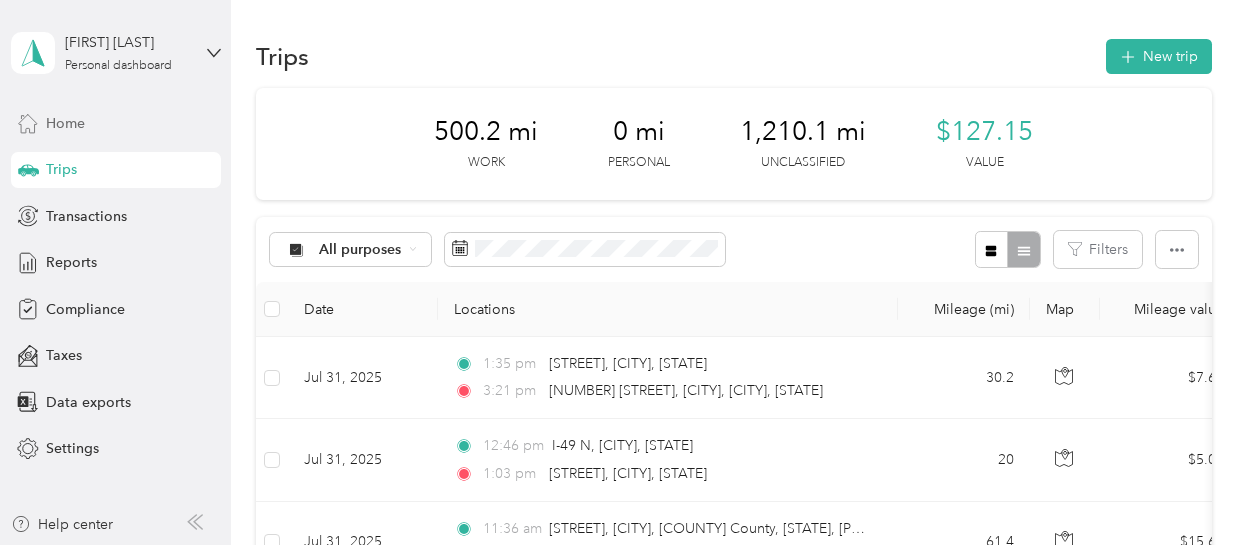 click on "Home" at bounding box center (116, 123) 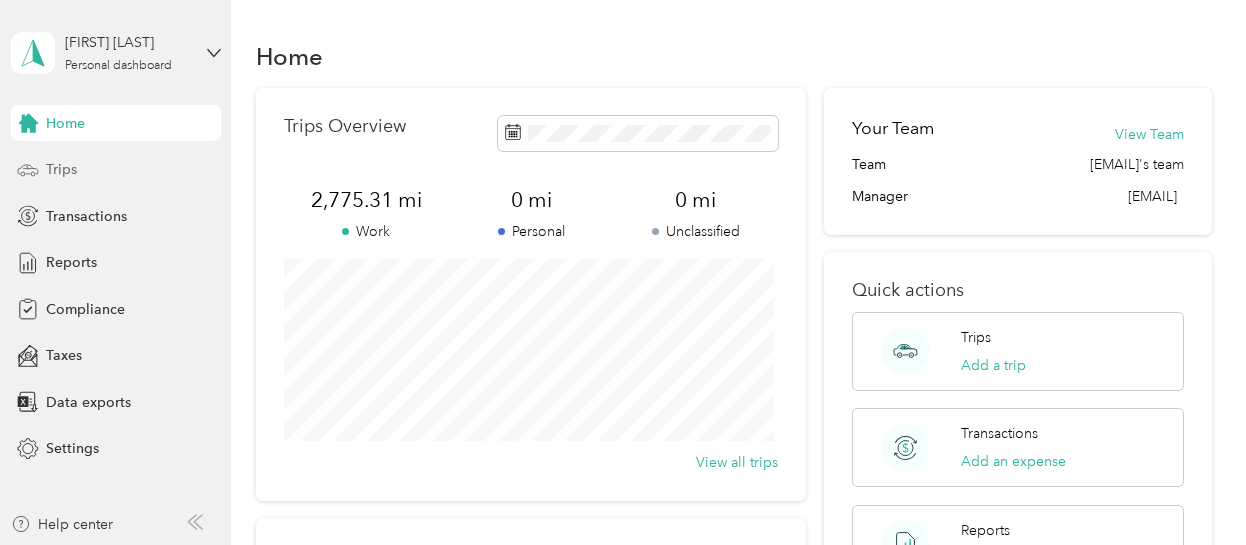 click on "Trips" at bounding box center (61, 169) 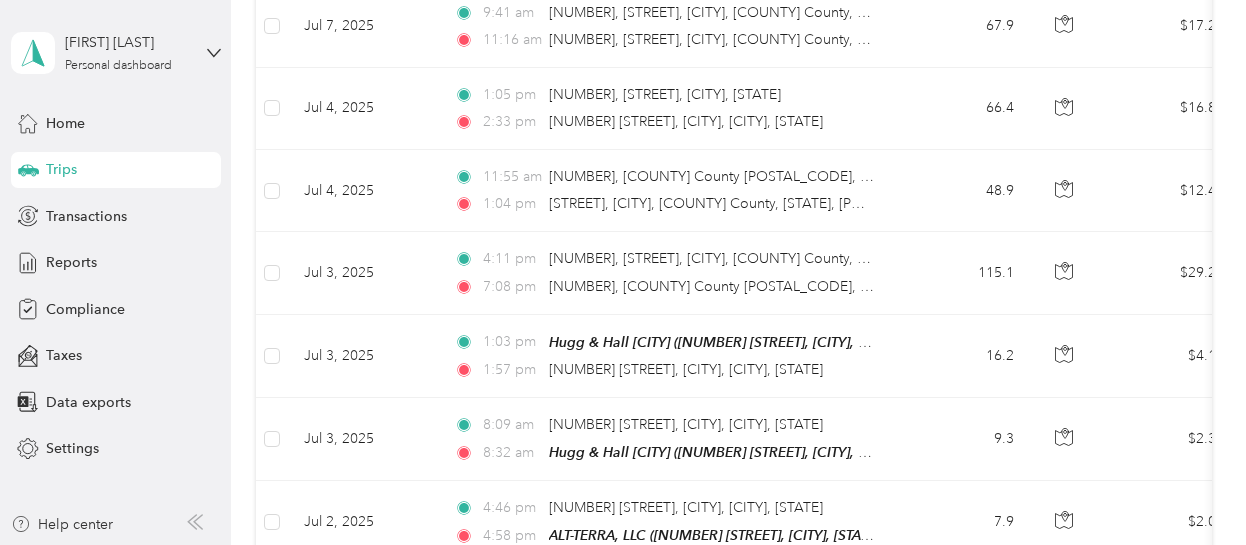 scroll, scrollTop: 6788, scrollLeft: 0, axis: vertical 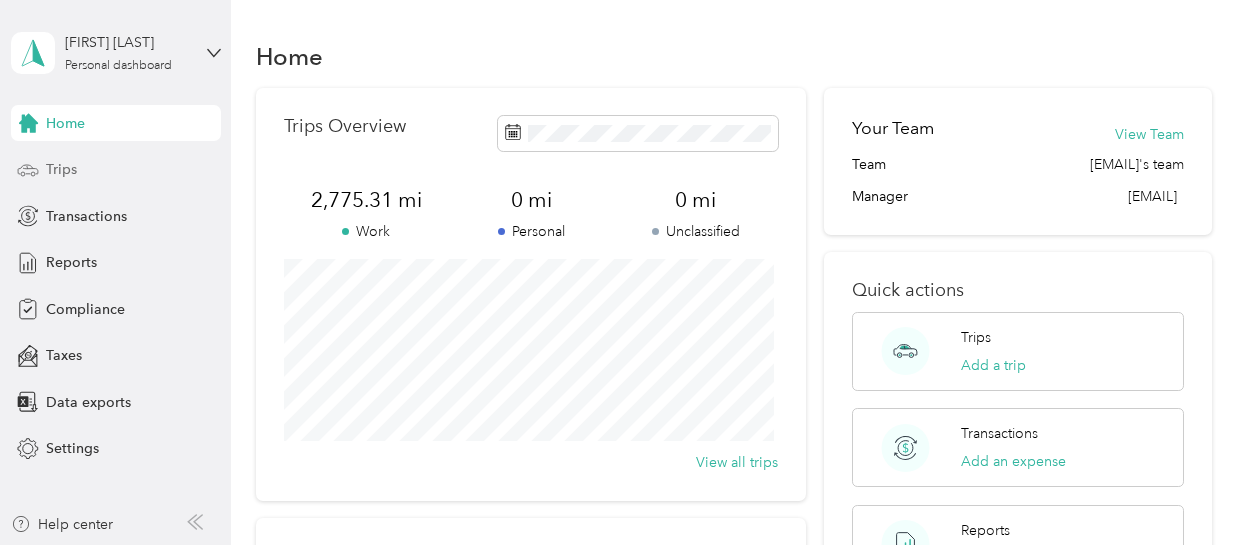click on "Trips" at bounding box center [116, 170] 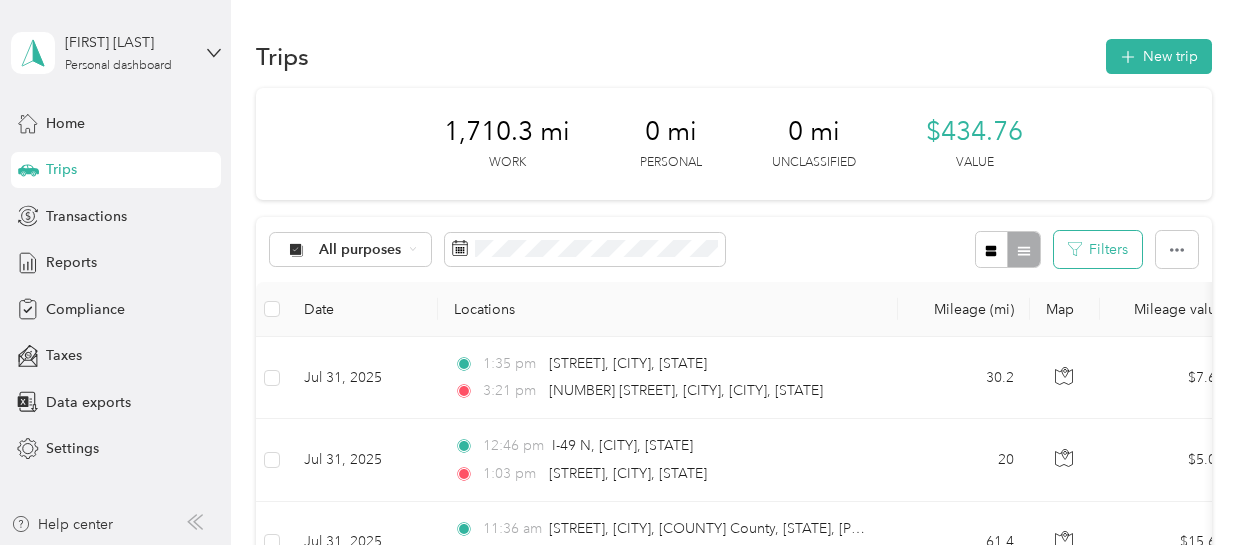 click on "Filters" at bounding box center [1098, 249] 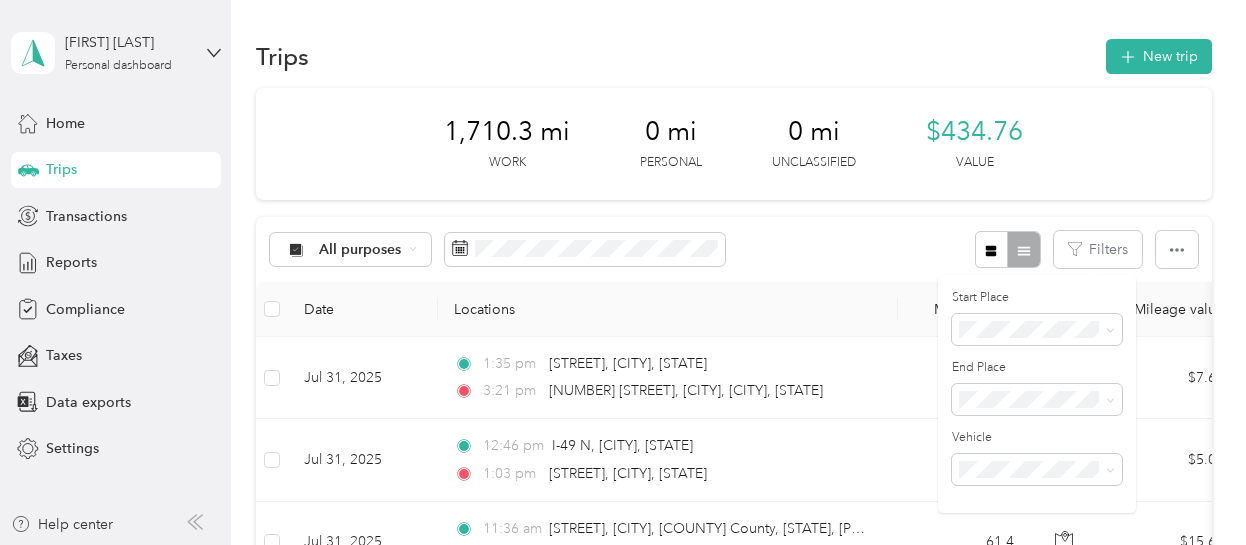 click on "All purposes Filters" at bounding box center [734, 249] 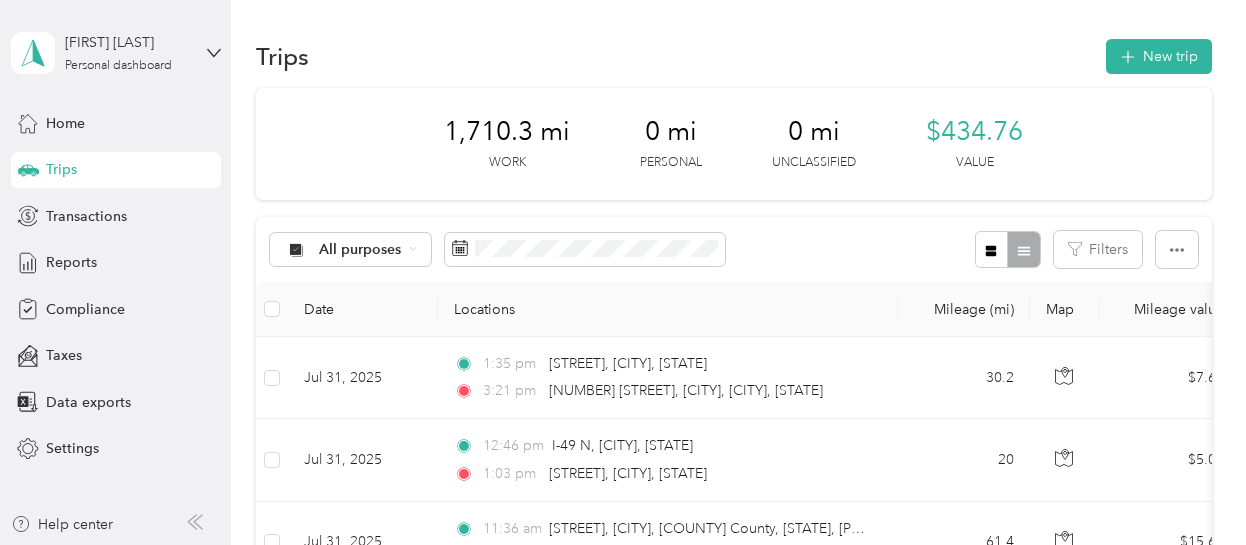 click at bounding box center [1007, 249] 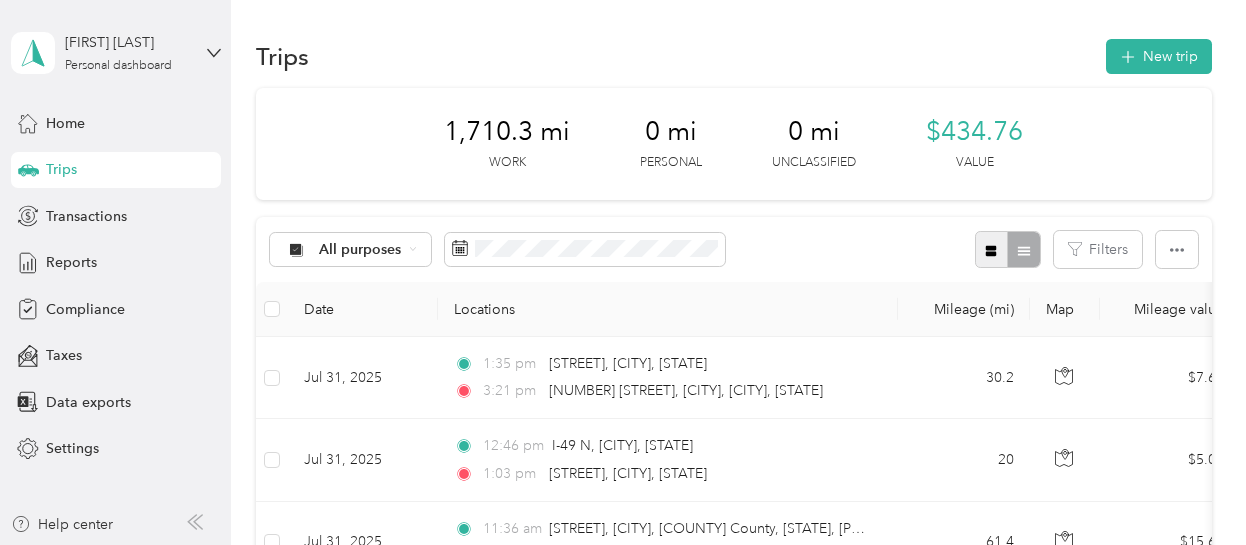 click at bounding box center [992, 249] 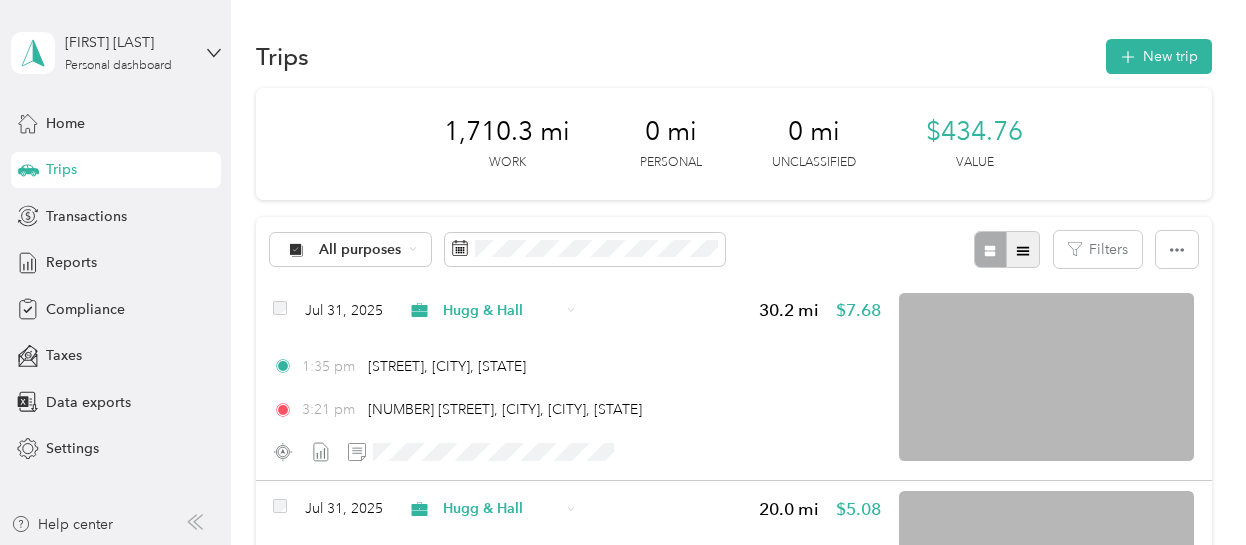 click 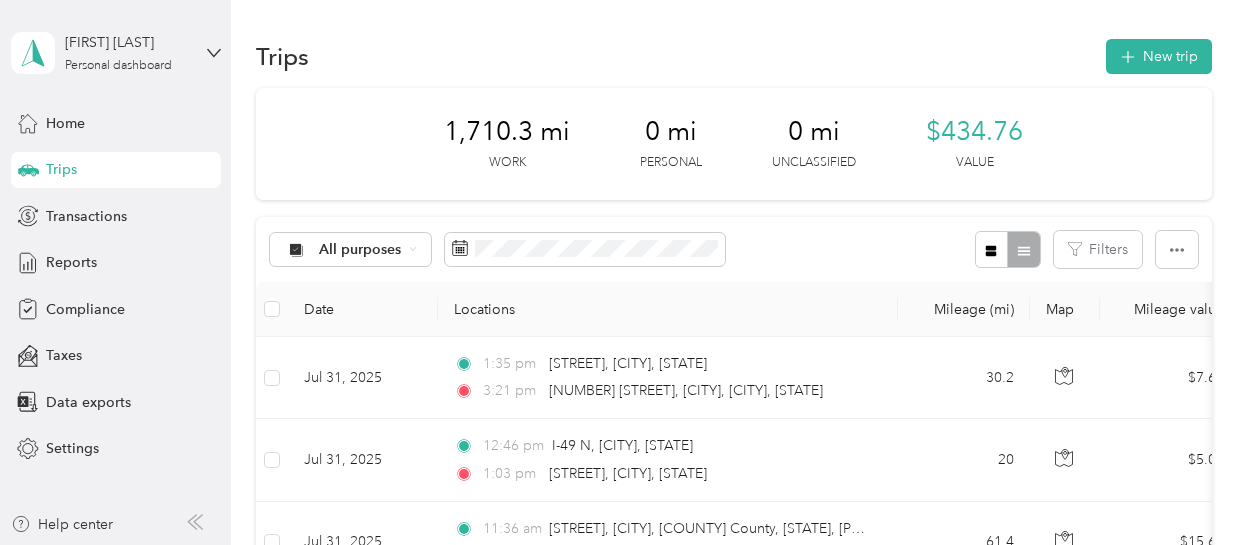 click at bounding box center [1007, 249] 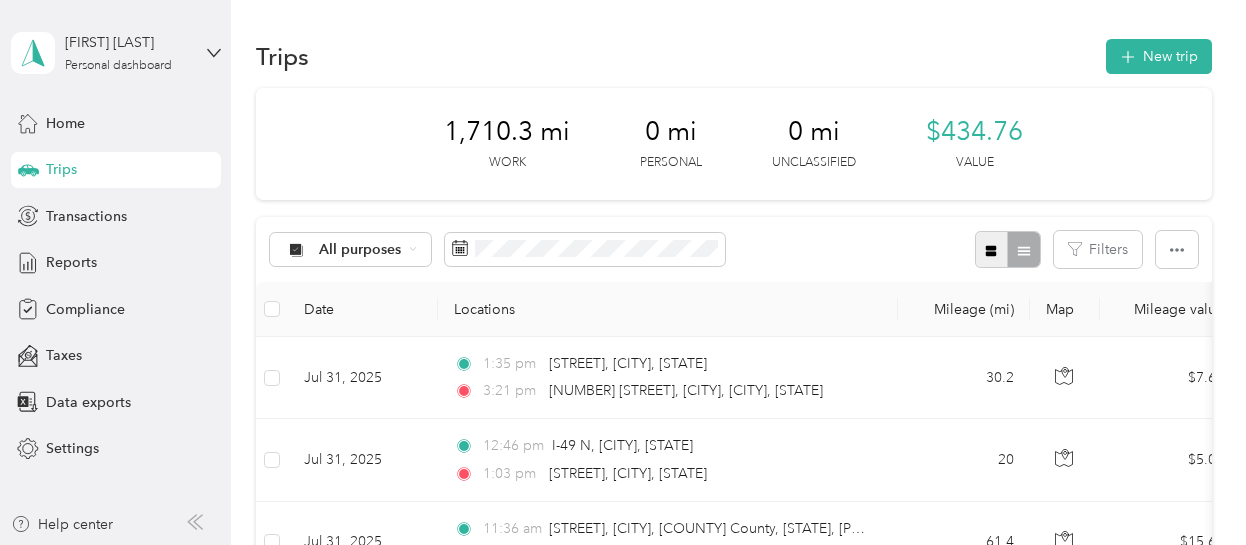 click at bounding box center (992, 249) 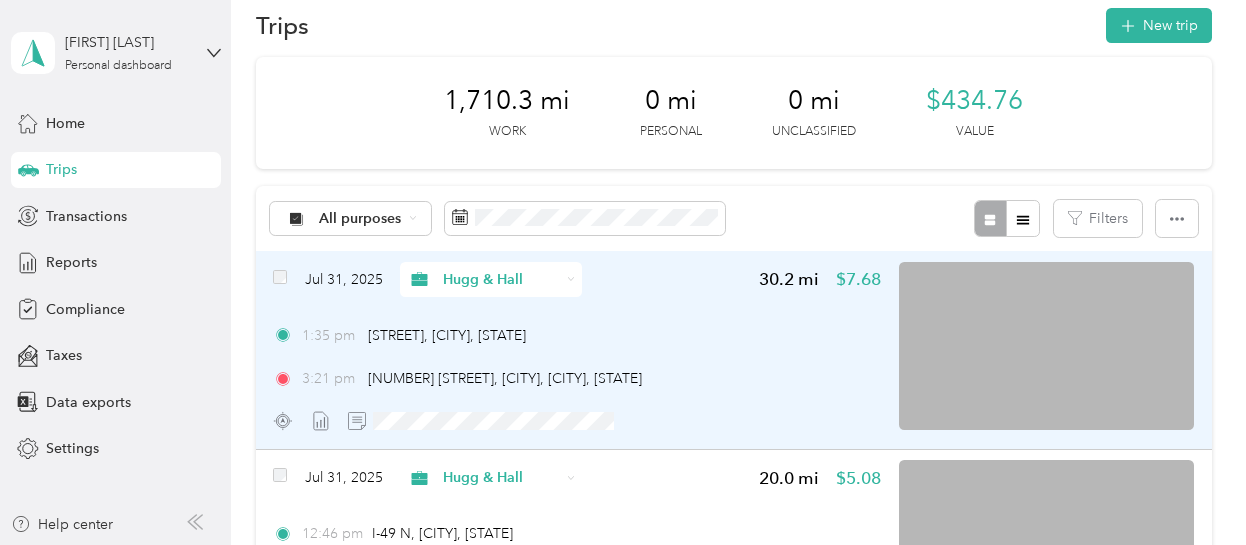 scroll, scrollTop: 0, scrollLeft: 0, axis: both 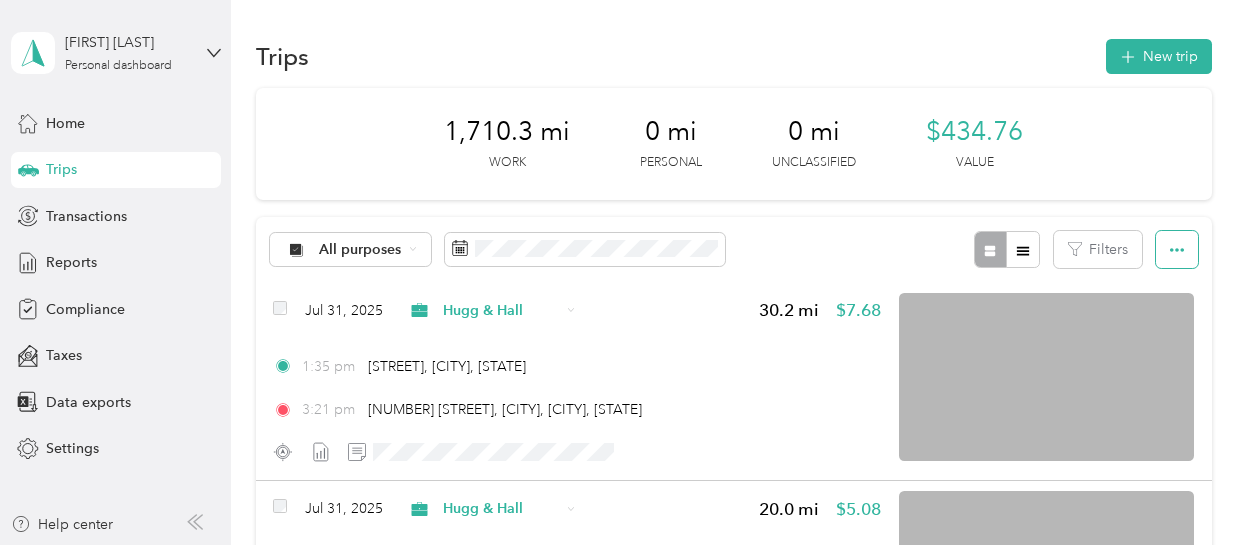 click at bounding box center [1177, 249] 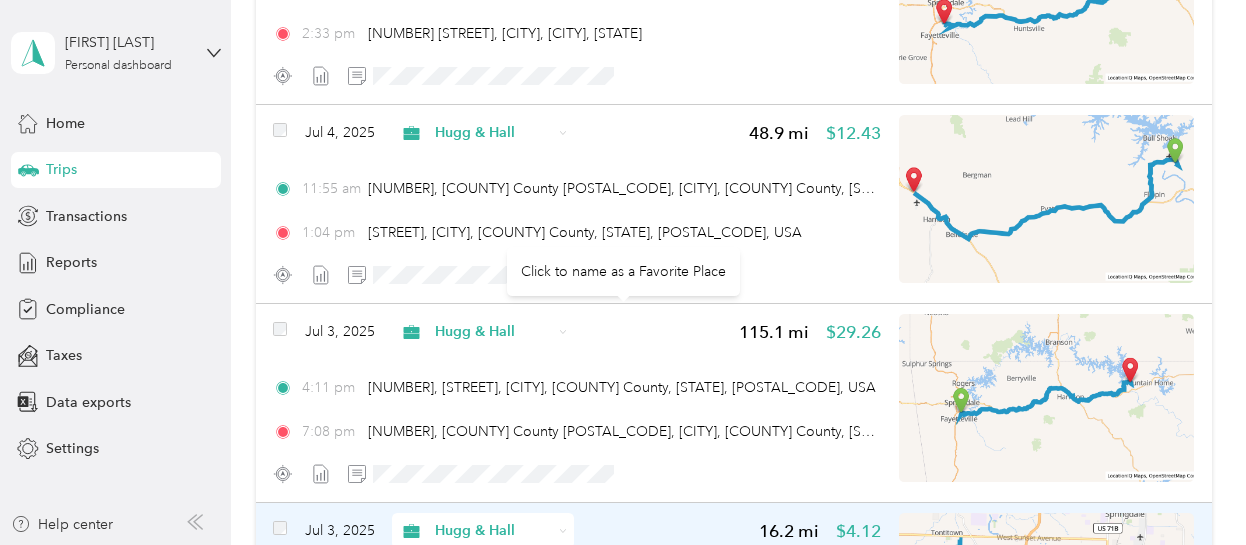 scroll, scrollTop: 14406, scrollLeft: 0, axis: vertical 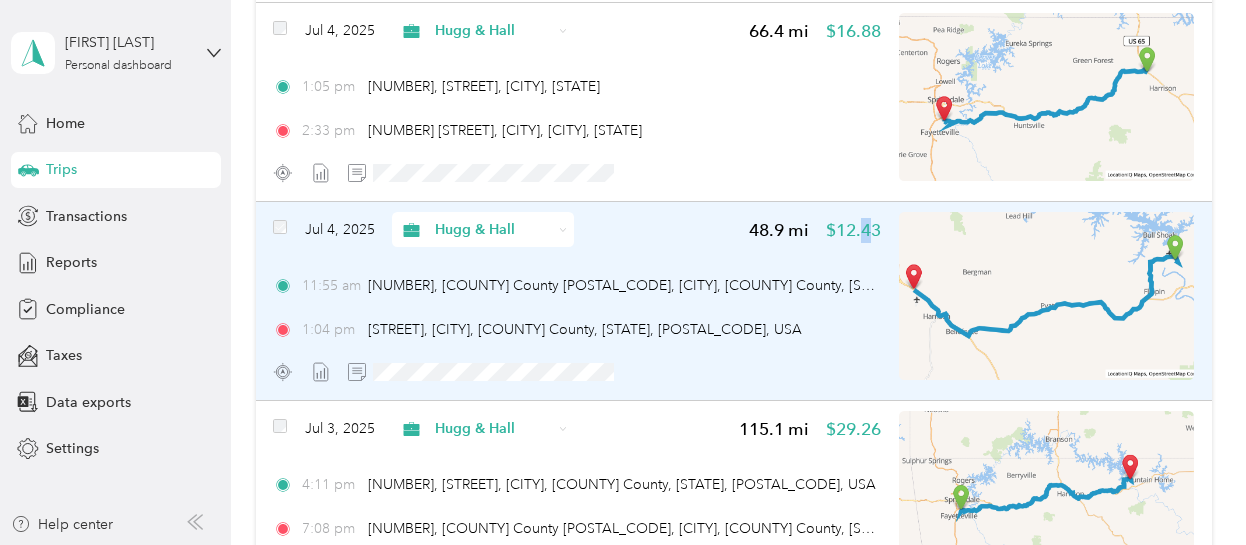 click on "$12.43" at bounding box center [853, 230] 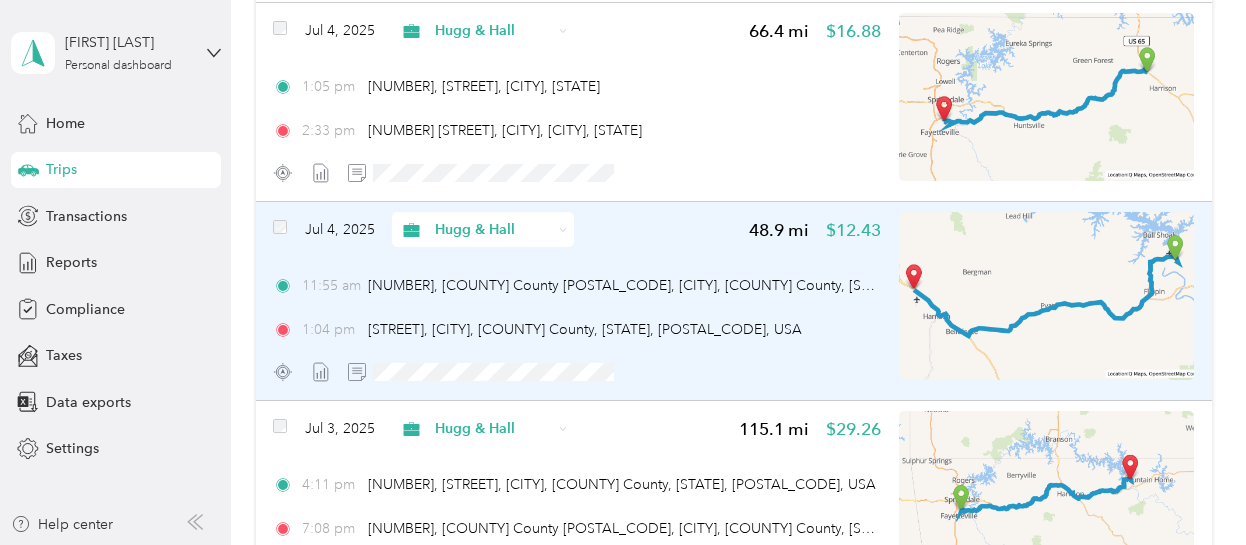 drag, startPoint x: 856, startPoint y: 240, endPoint x: 654, endPoint y: 239, distance: 202.00247 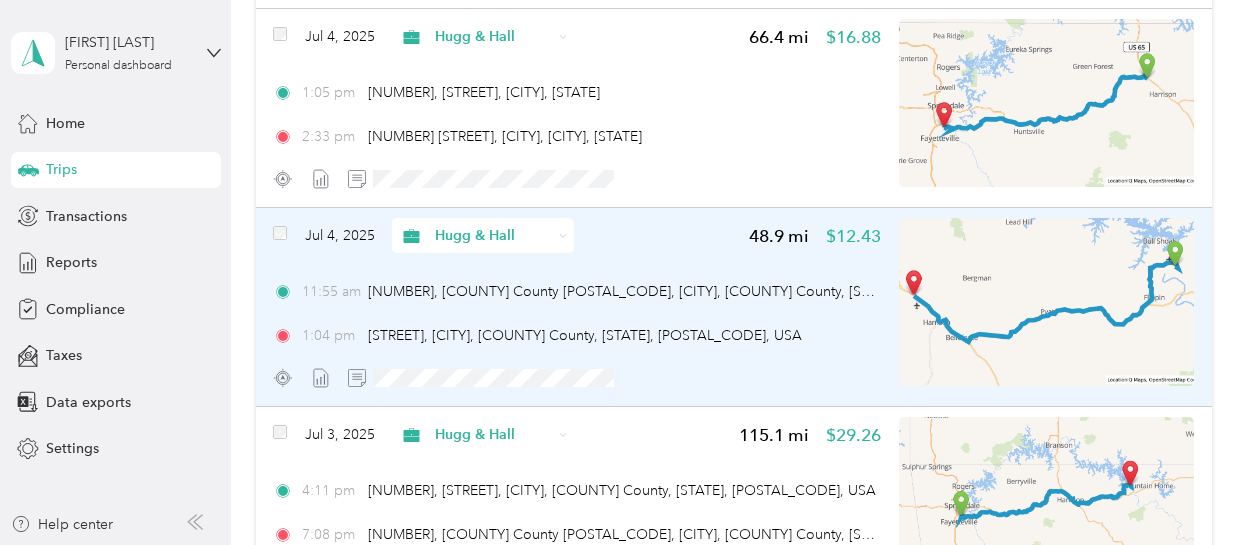 scroll, scrollTop: 14405, scrollLeft: 0, axis: vertical 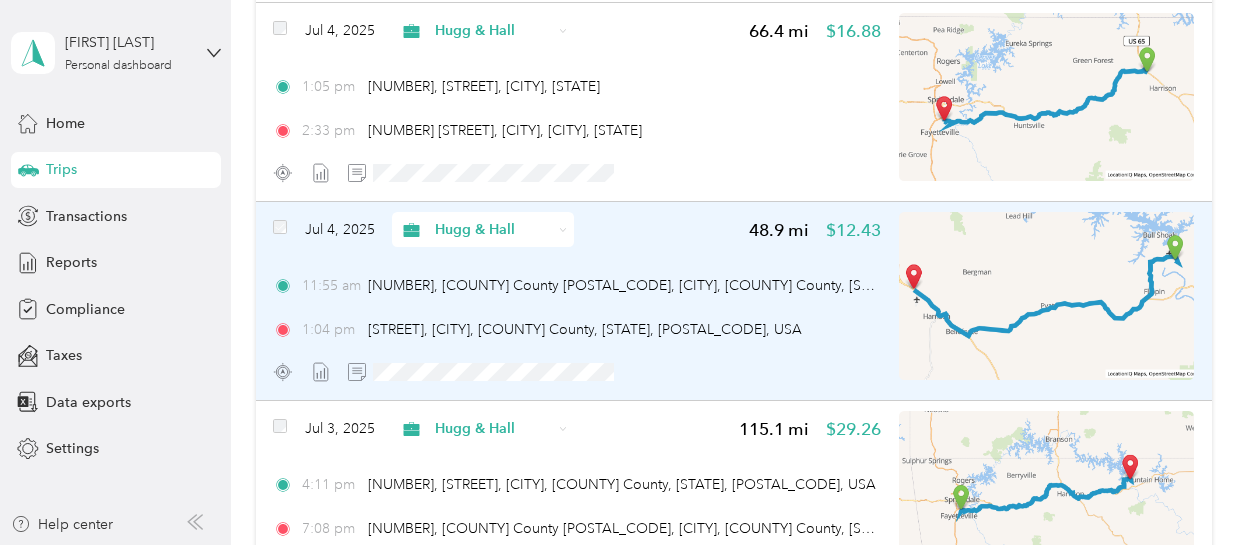 click 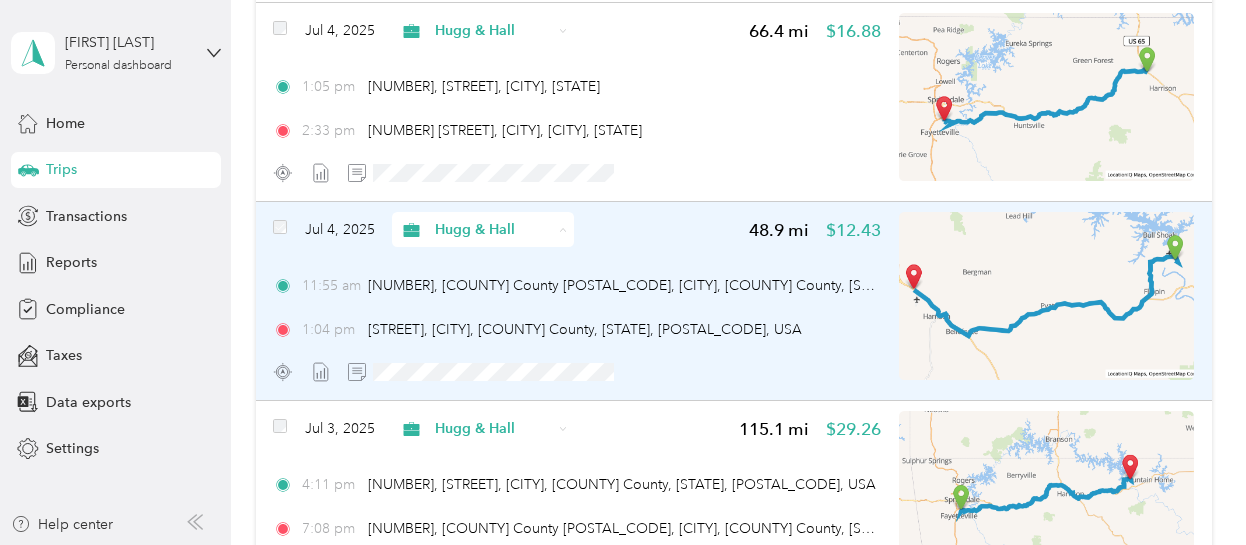click on "Personal" at bounding box center [500, 301] 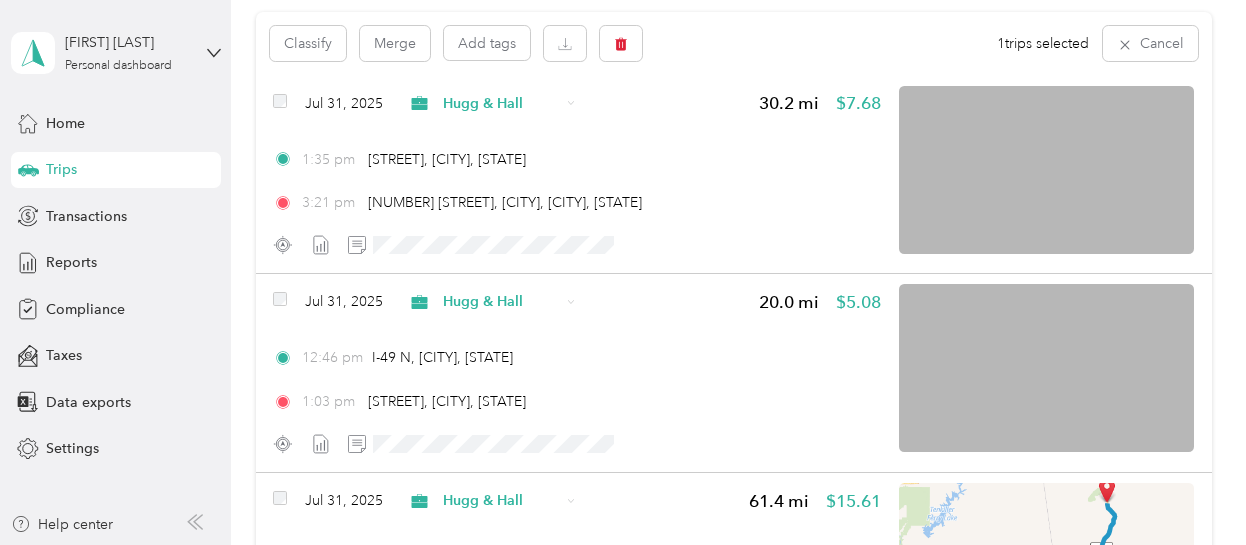 scroll, scrollTop: 0, scrollLeft: 0, axis: both 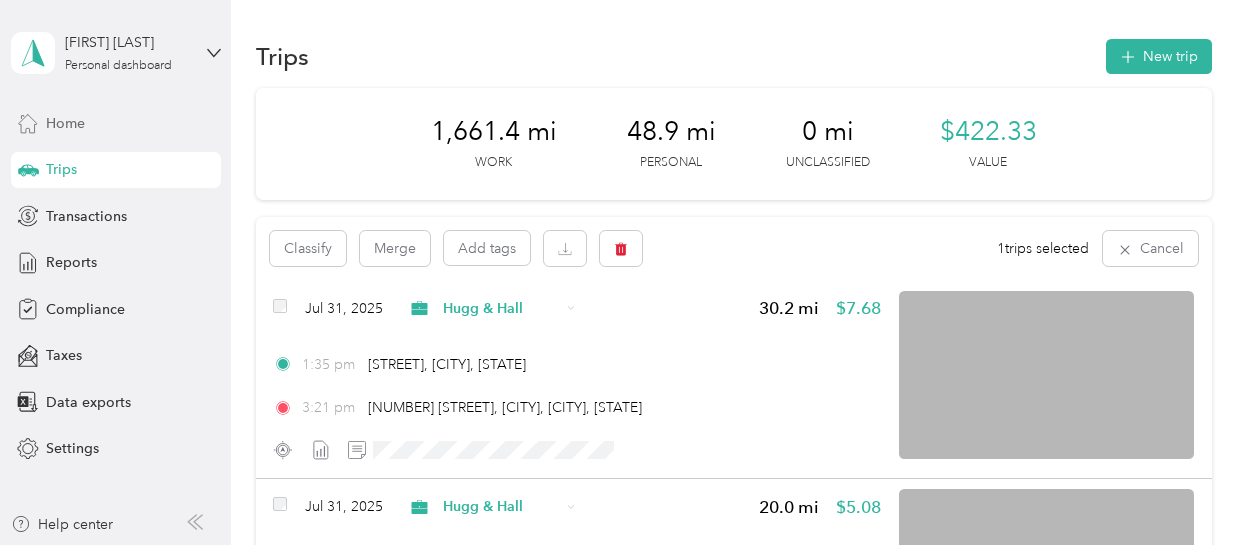 click on "Home" at bounding box center [116, 123] 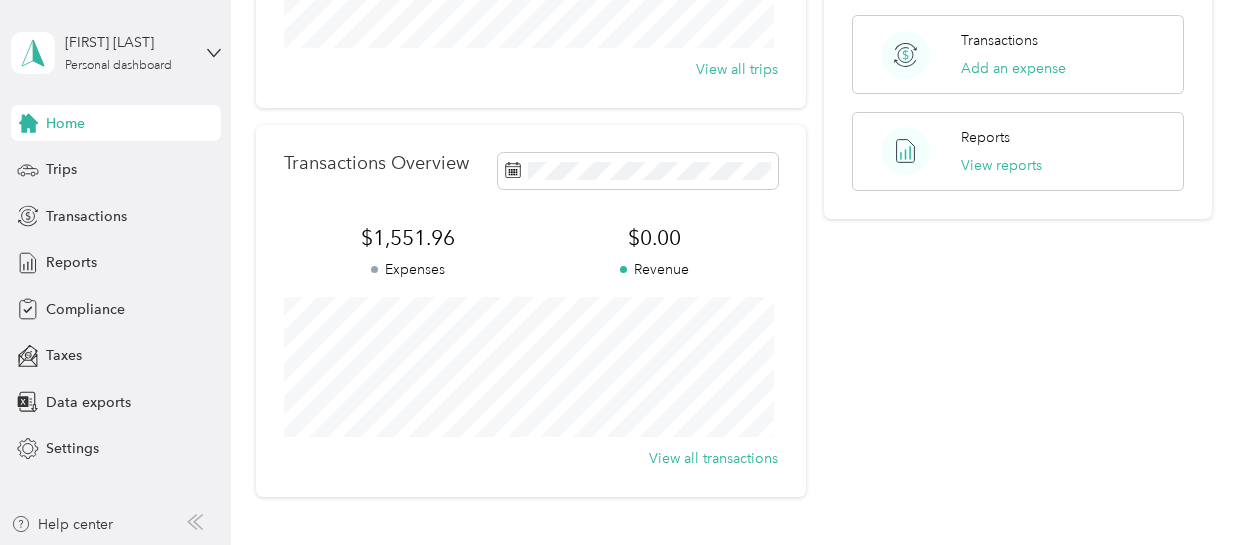 scroll, scrollTop: 400, scrollLeft: 0, axis: vertical 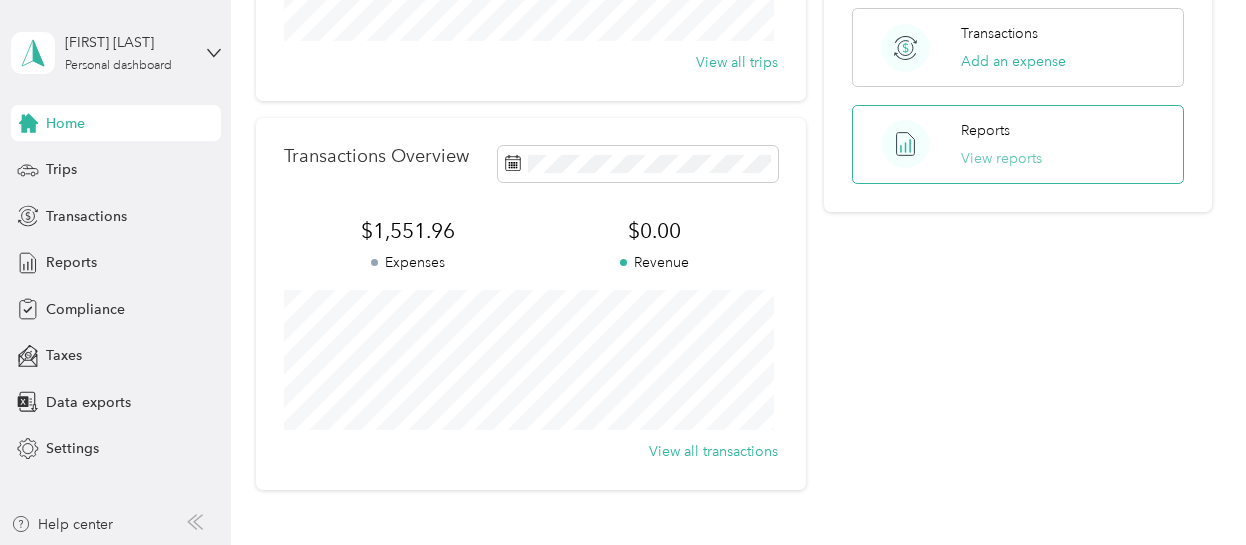 click on "View reports" at bounding box center (1001, 158) 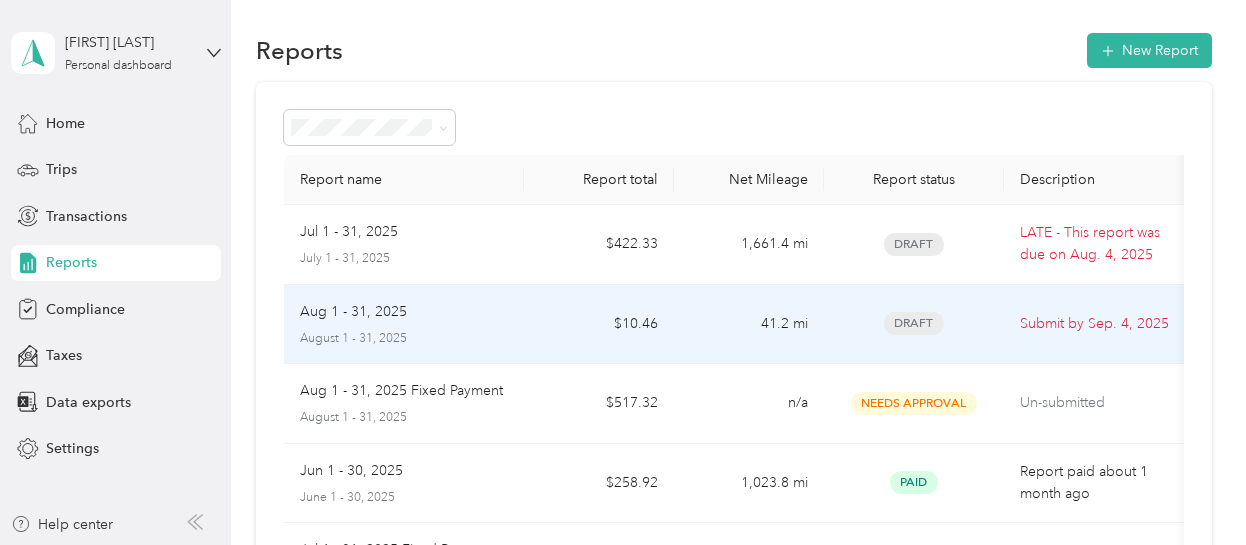 scroll, scrollTop: 0, scrollLeft: 0, axis: both 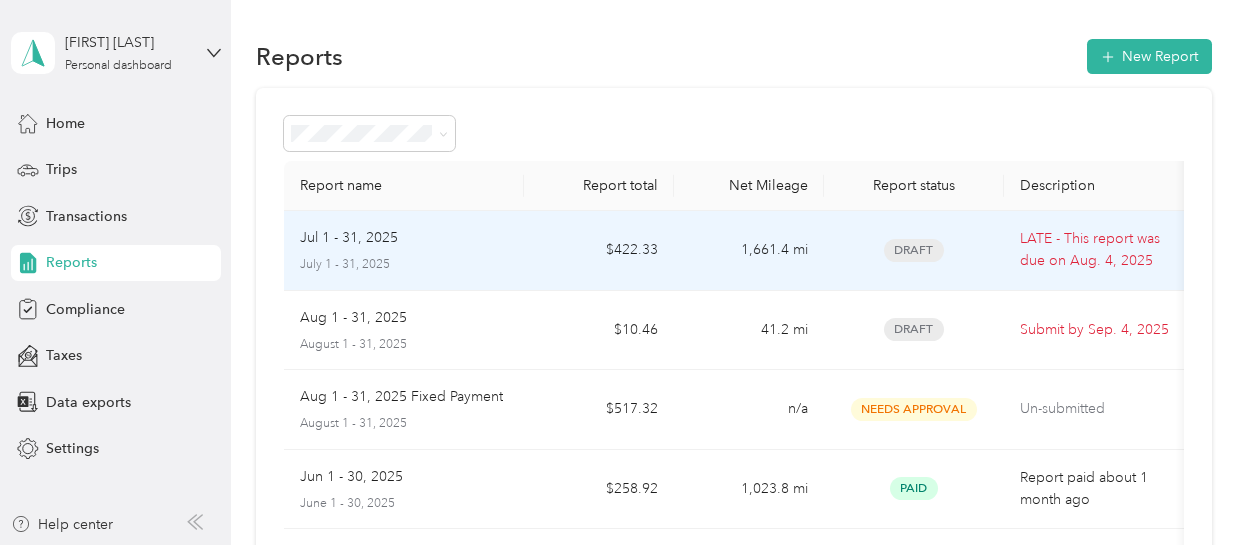 click on "1,661.4 mi" at bounding box center (749, 251) 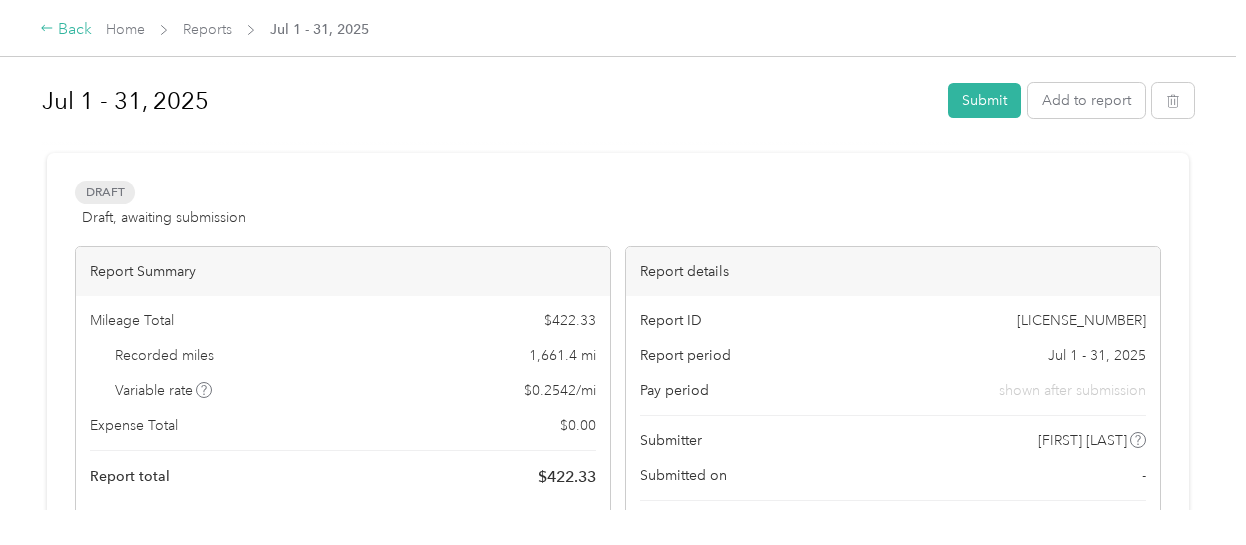 click on "Back" at bounding box center (66, 30) 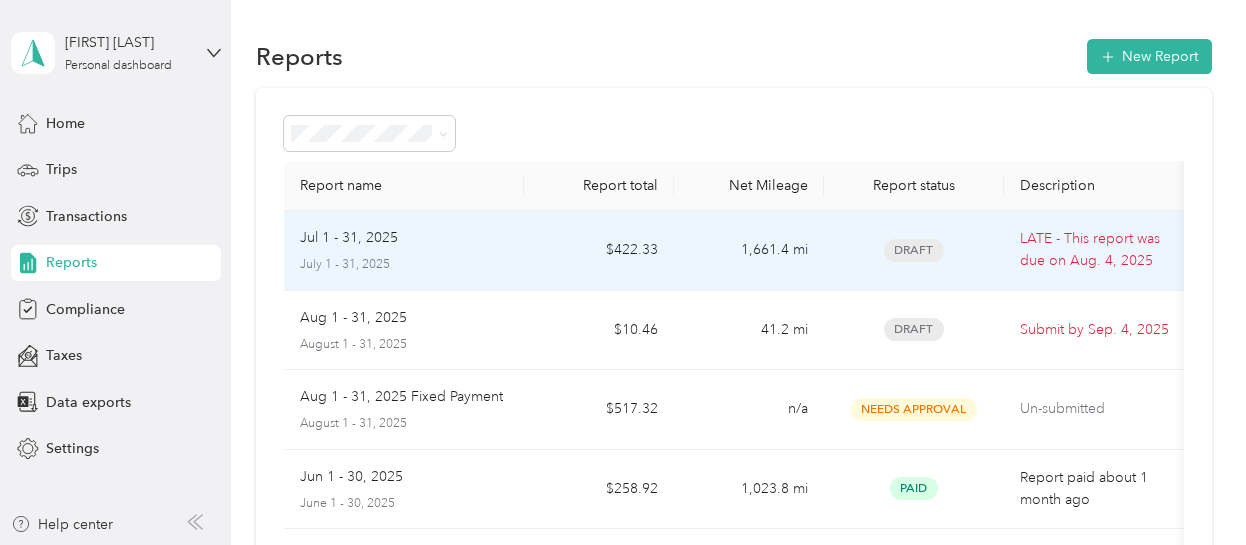 click on "Jul 1 - 31, 2025" at bounding box center (404, 238) 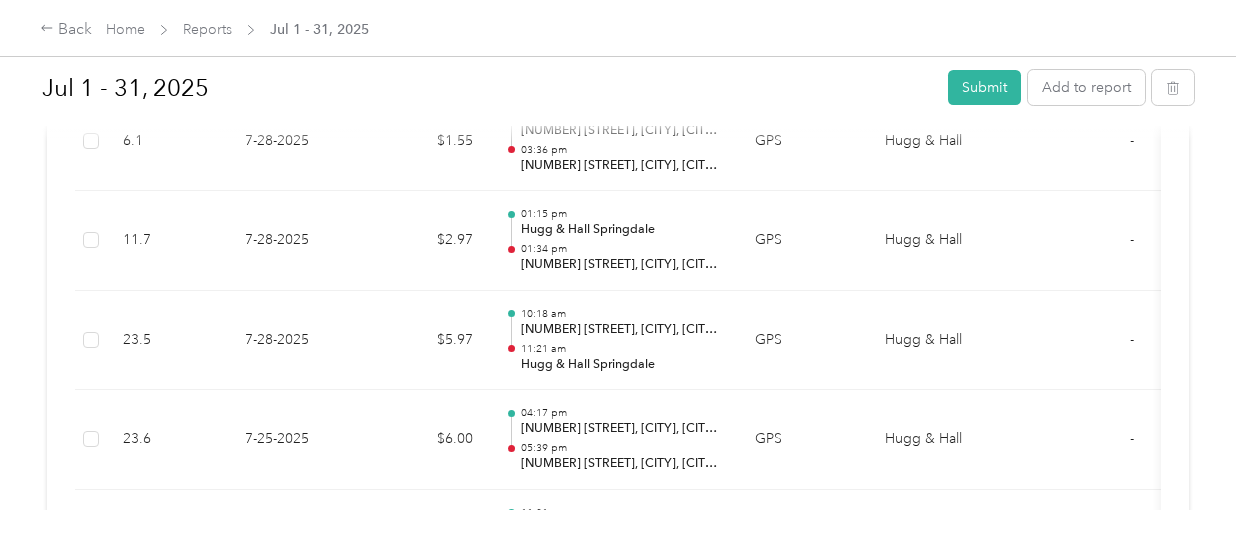 scroll, scrollTop: 2216, scrollLeft: 0, axis: vertical 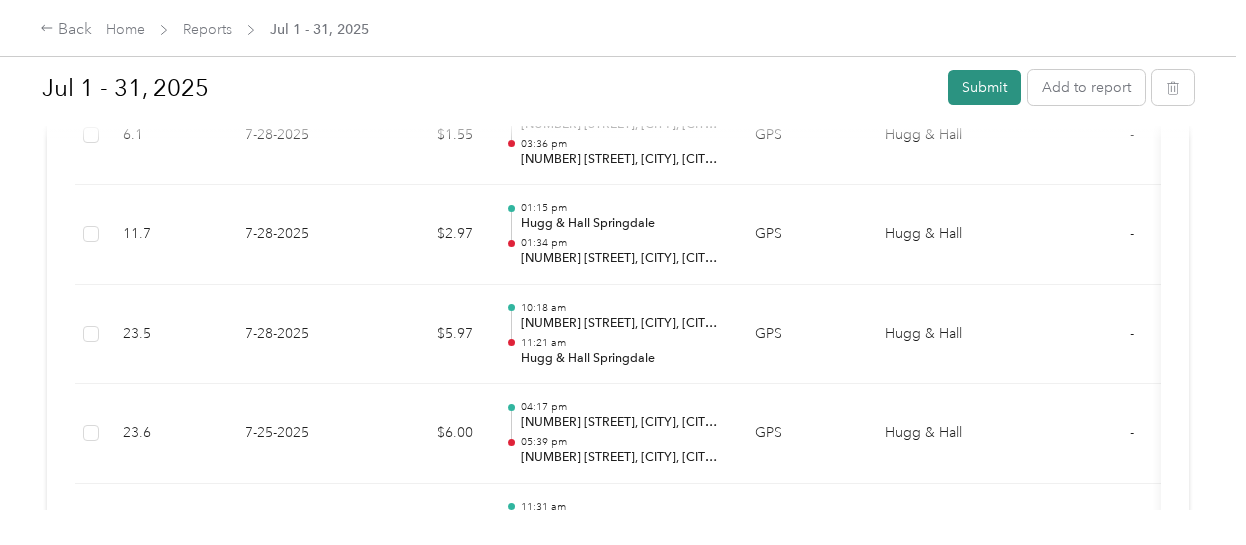 click on "Submit" at bounding box center (984, 87) 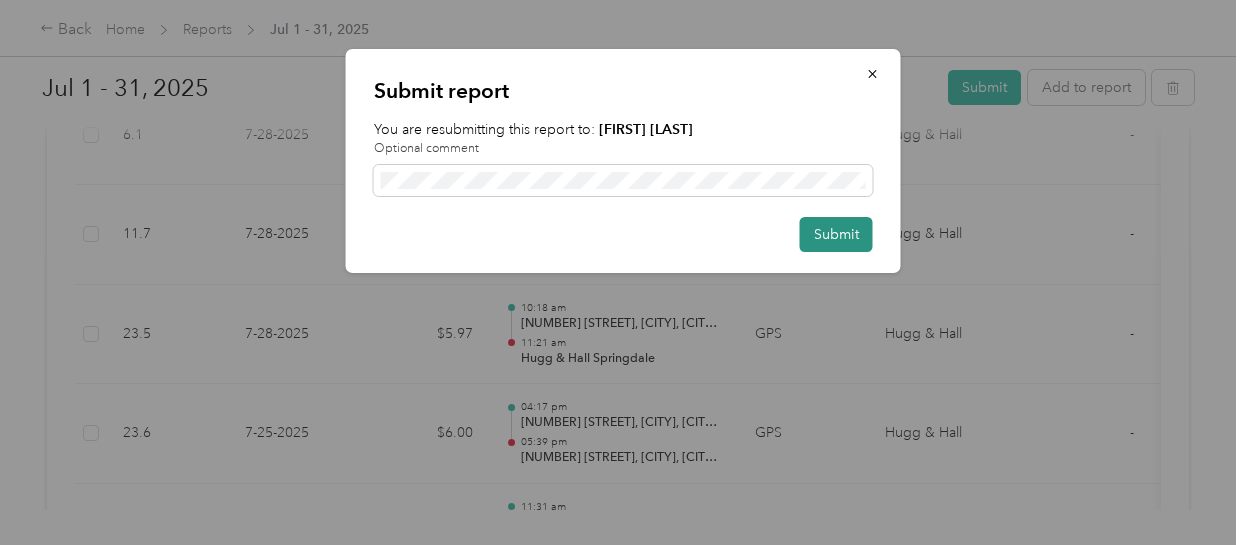 click on "Submit" at bounding box center [836, 234] 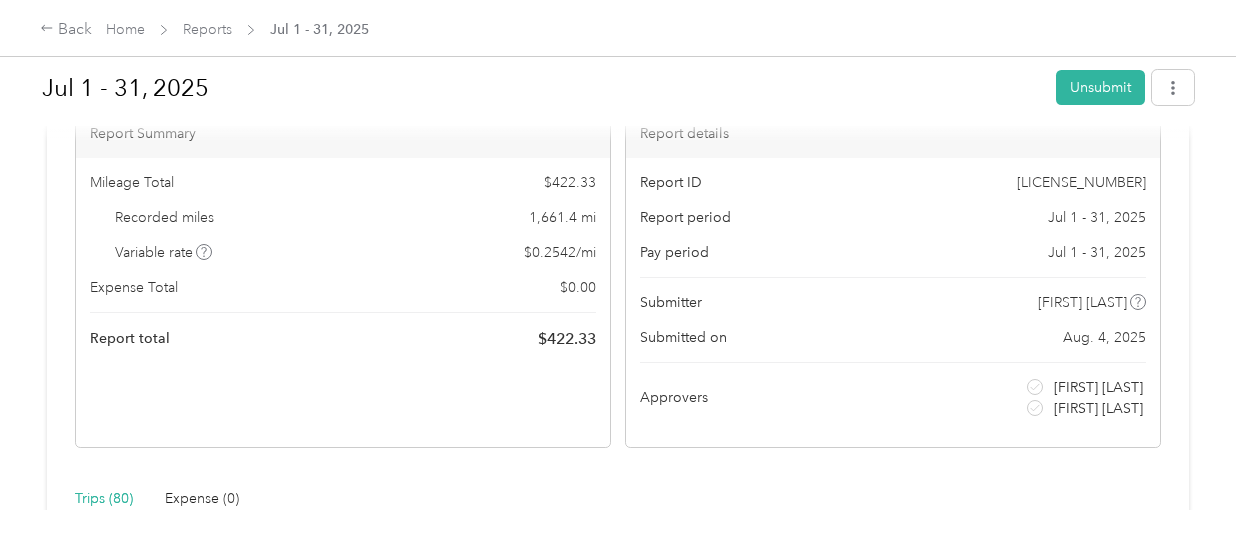 scroll, scrollTop: 0, scrollLeft: 0, axis: both 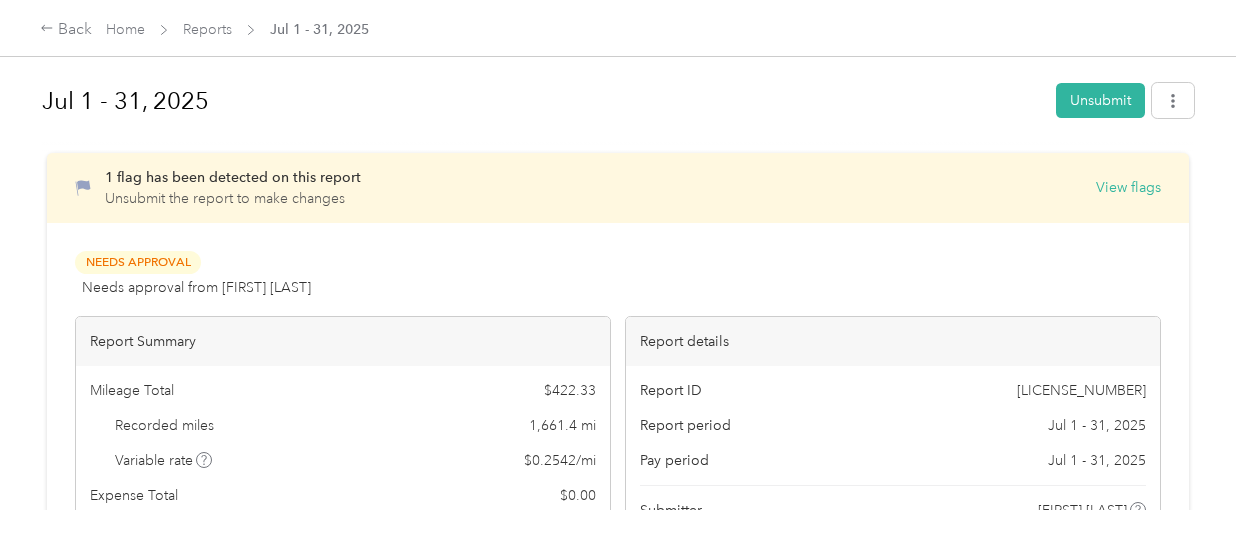 click on "1   flag has   been detected on this report" at bounding box center [233, 177] 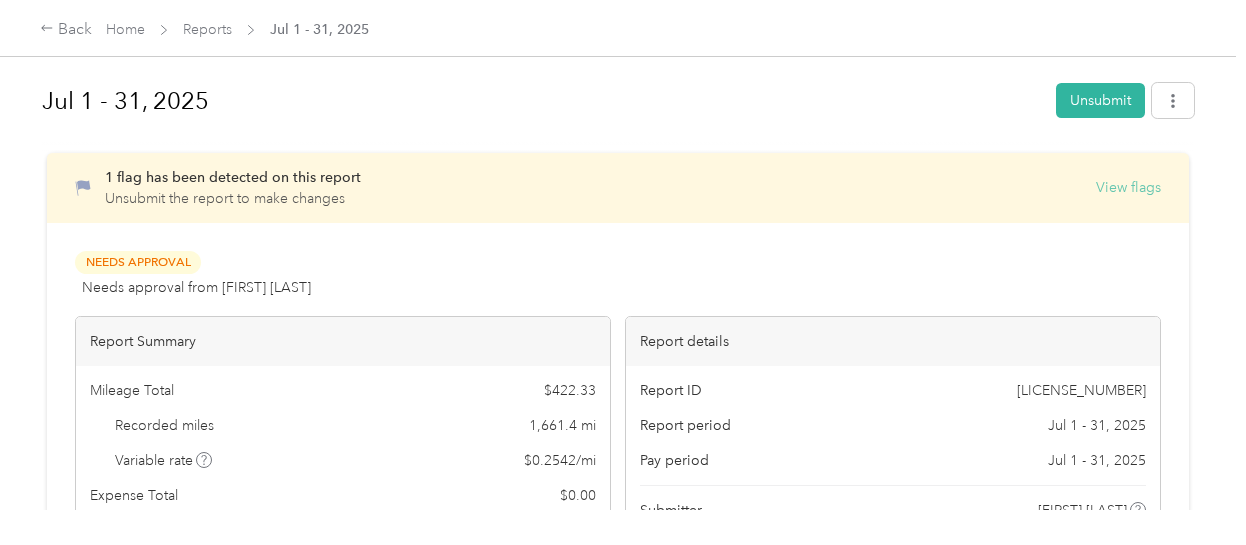click on "View flags" at bounding box center [1128, 187] 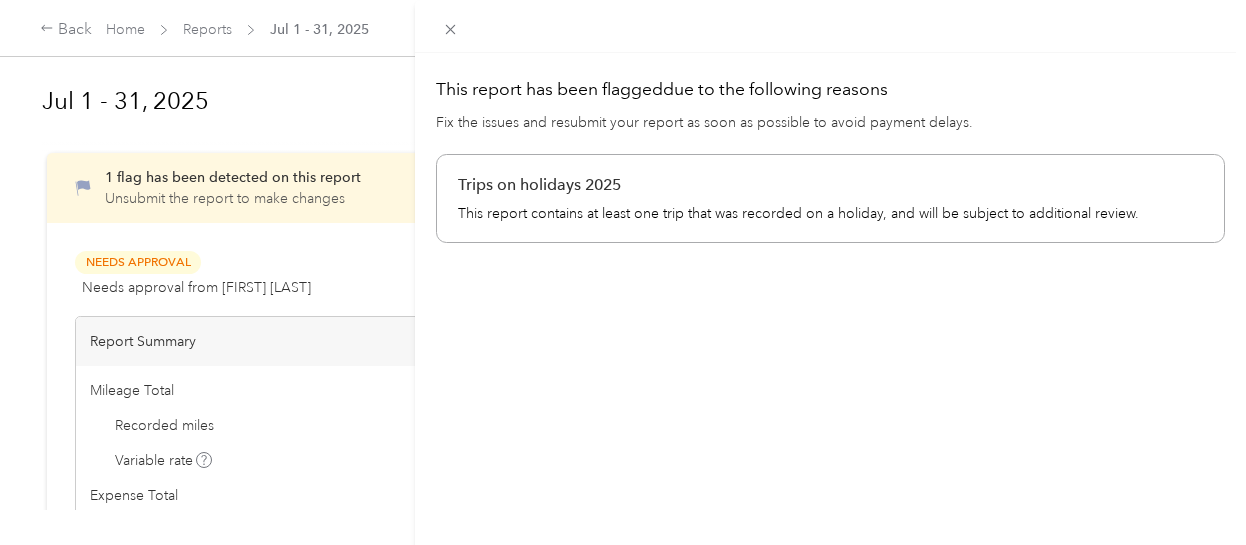 click on "This report contains at least one trip that was recorded on a holiday, and will be subject to additional review." at bounding box center [830, 213] 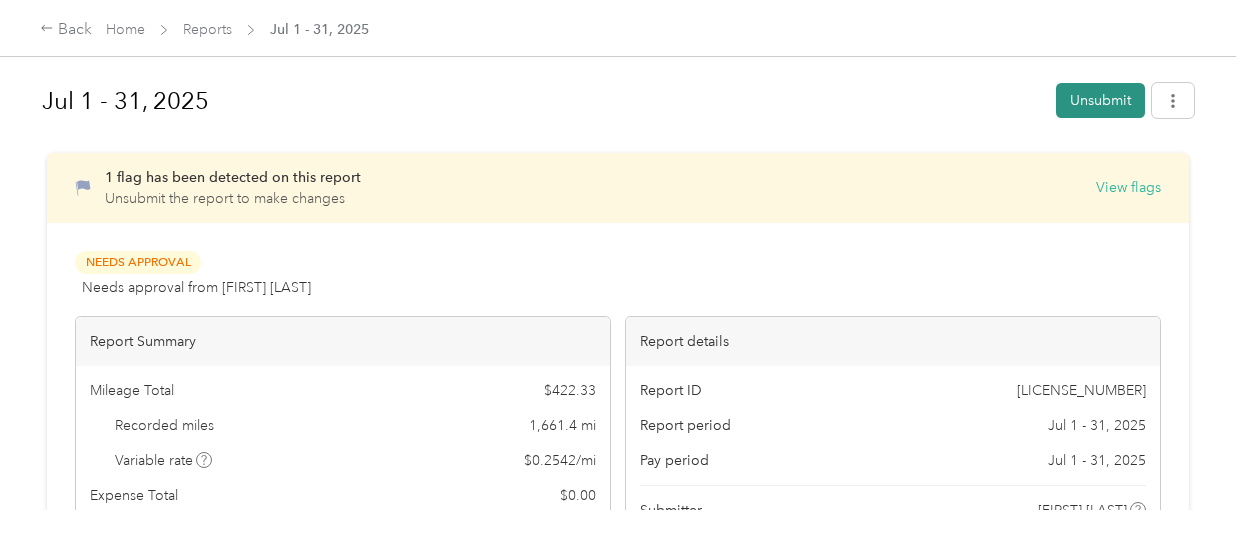 click on "Unsubmit" at bounding box center [1100, 100] 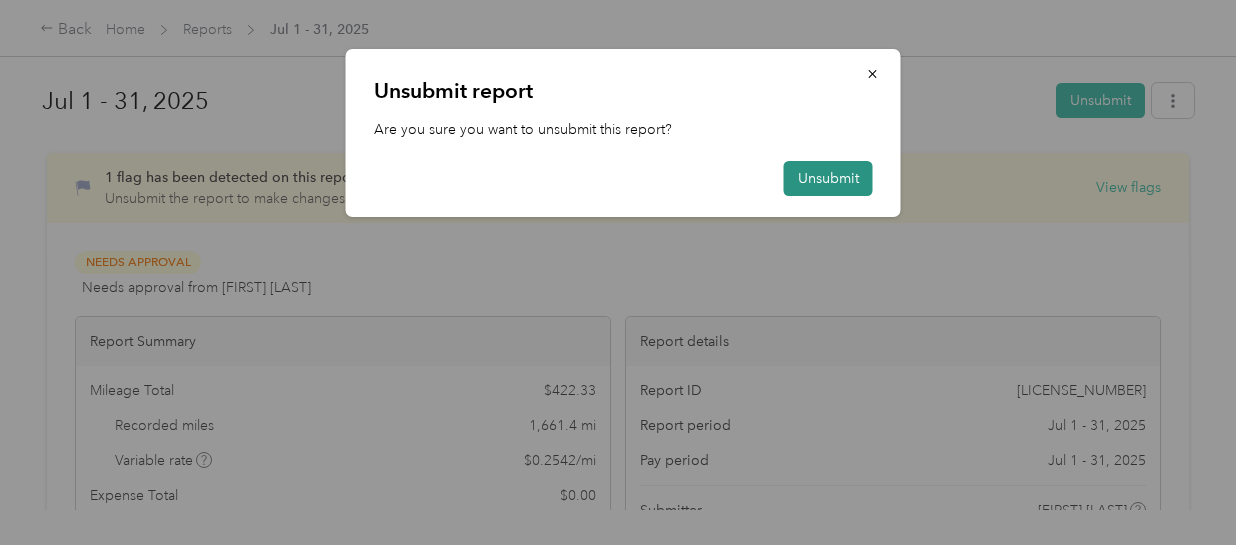 click on "Unsubmit" at bounding box center [828, 178] 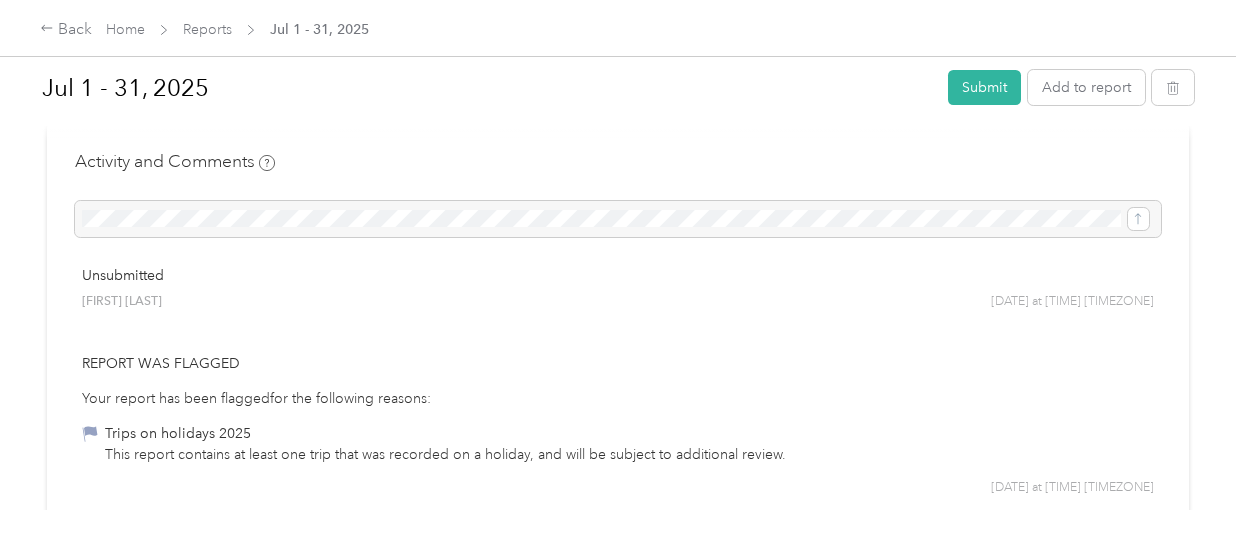 scroll, scrollTop: 8559, scrollLeft: 0, axis: vertical 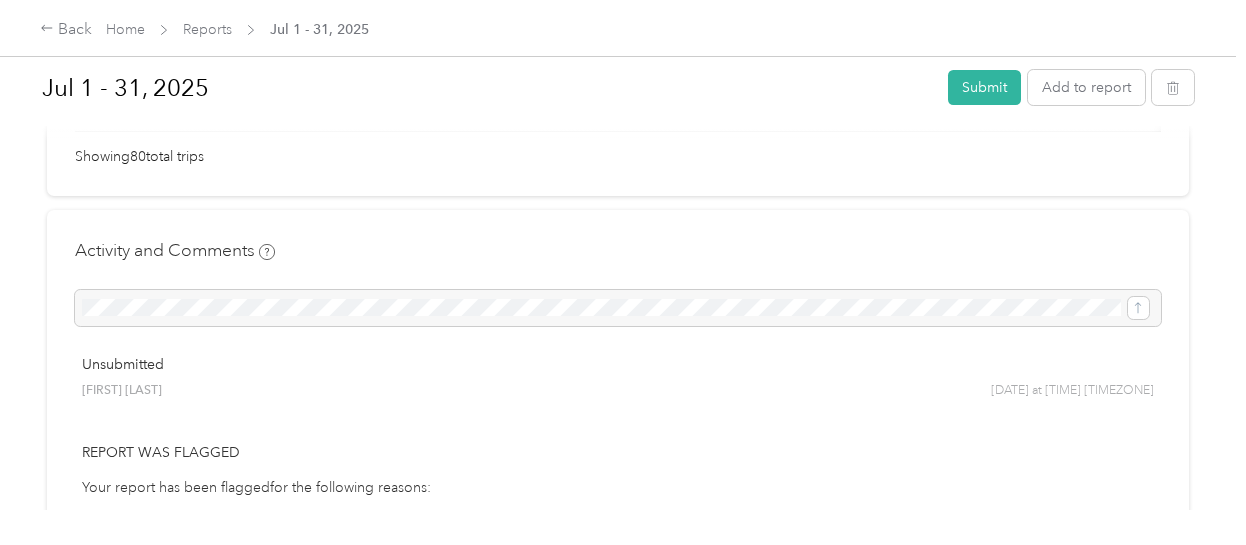 click on "Activity and Comments   Unsubmitted [FIRST] [LAST] [DATE] at [TIME] [TIMEZONE] Report was flagged Your report has been   flagged  for the following reasons:   Trips on holidays 2025 This report contains at least one trip that was recorded on a holiday, and will be subject to additional review. [DATE] at [TIME] [TIMEZONE] Needs approval From [FIRST] [LAST] [DATE] at [TIME] [TIMEZONE] Submitted for approval [FIRST] [LAST] [DATE] at [TIME] [TIMEZONE]" at bounding box center (618, 531) 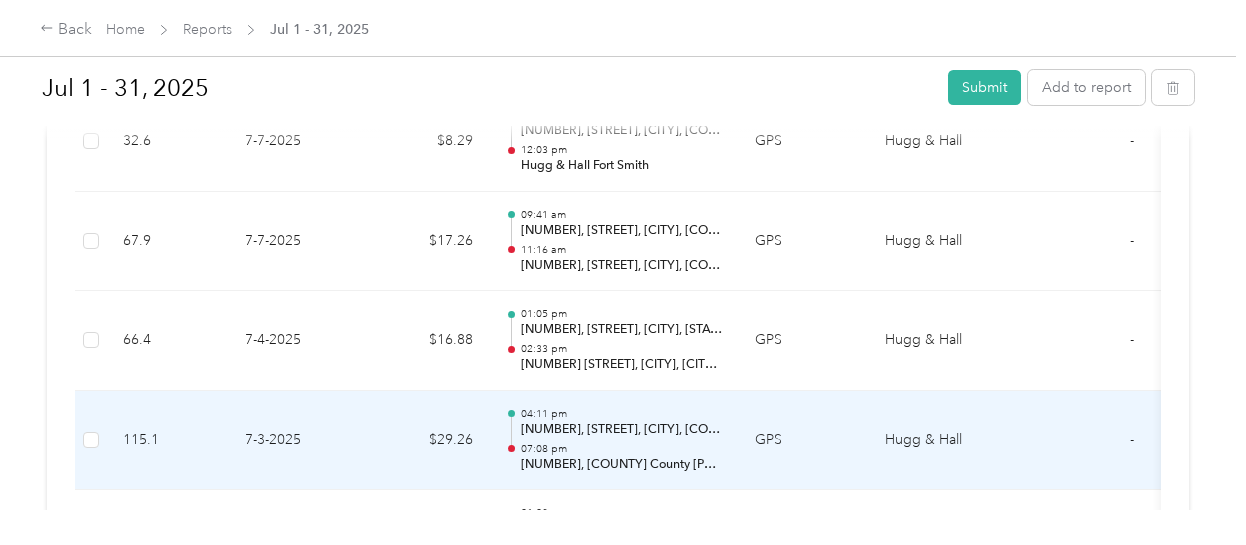 scroll, scrollTop: 7459, scrollLeft: 0, axis: vertical 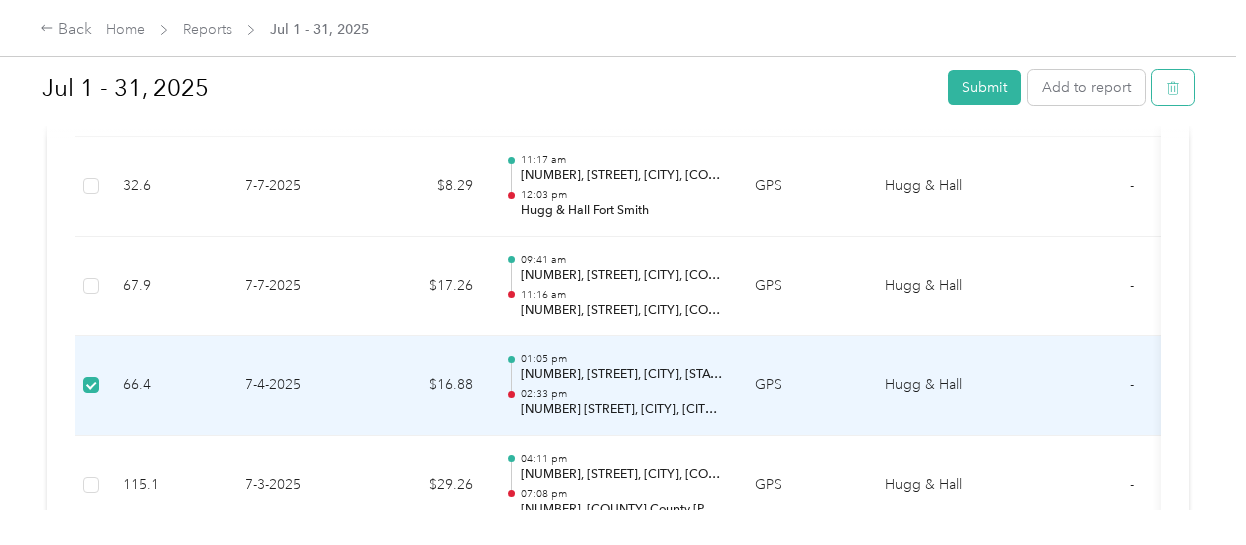 click 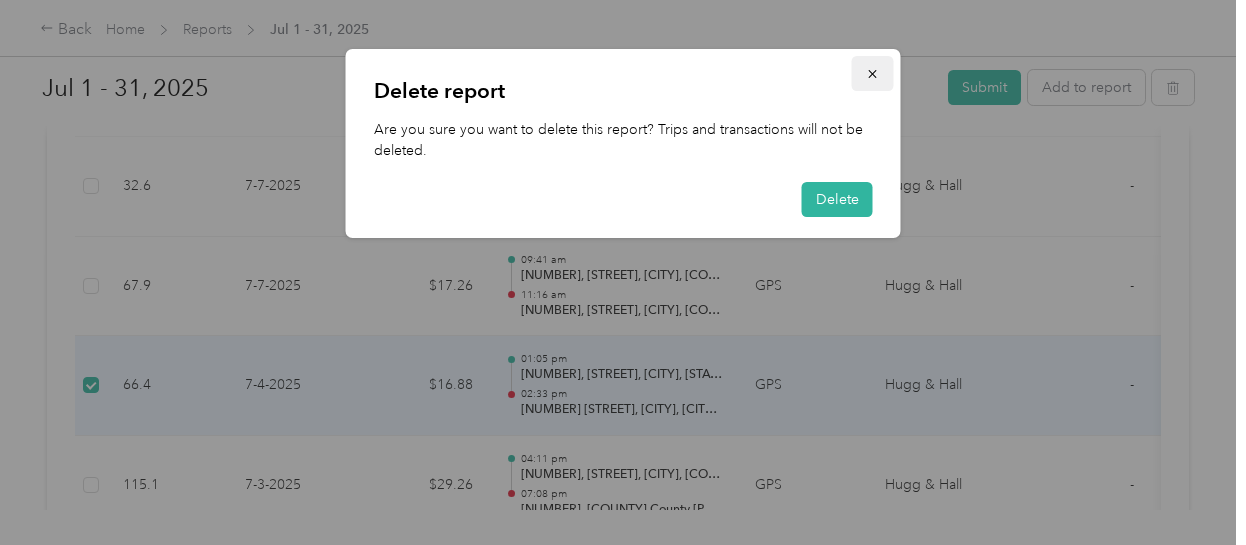click 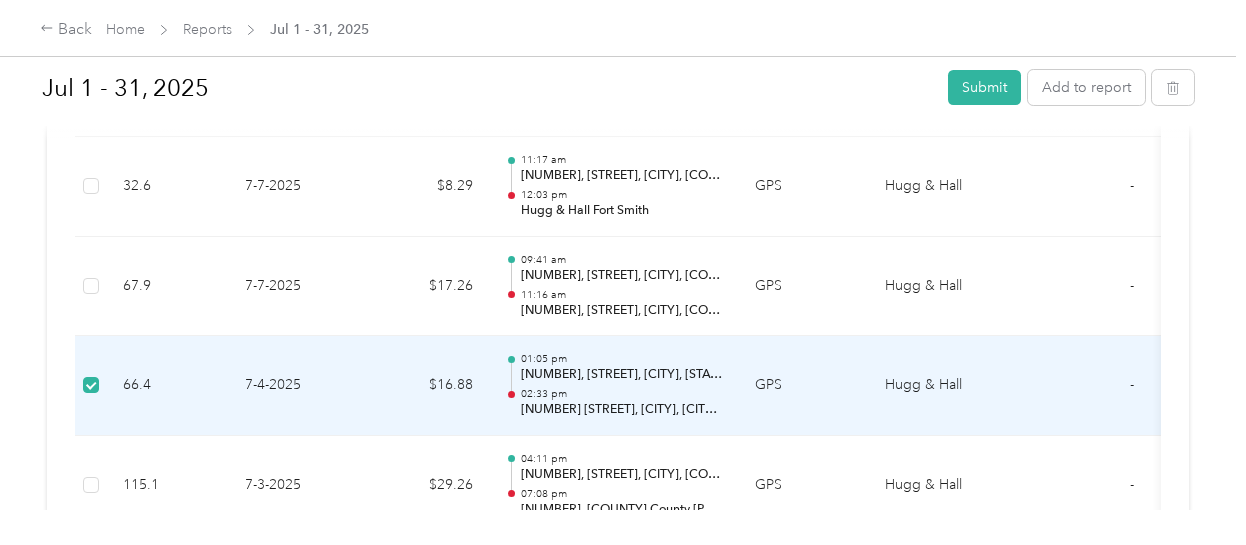 click on "66.4" at bounding box center [168, 386] 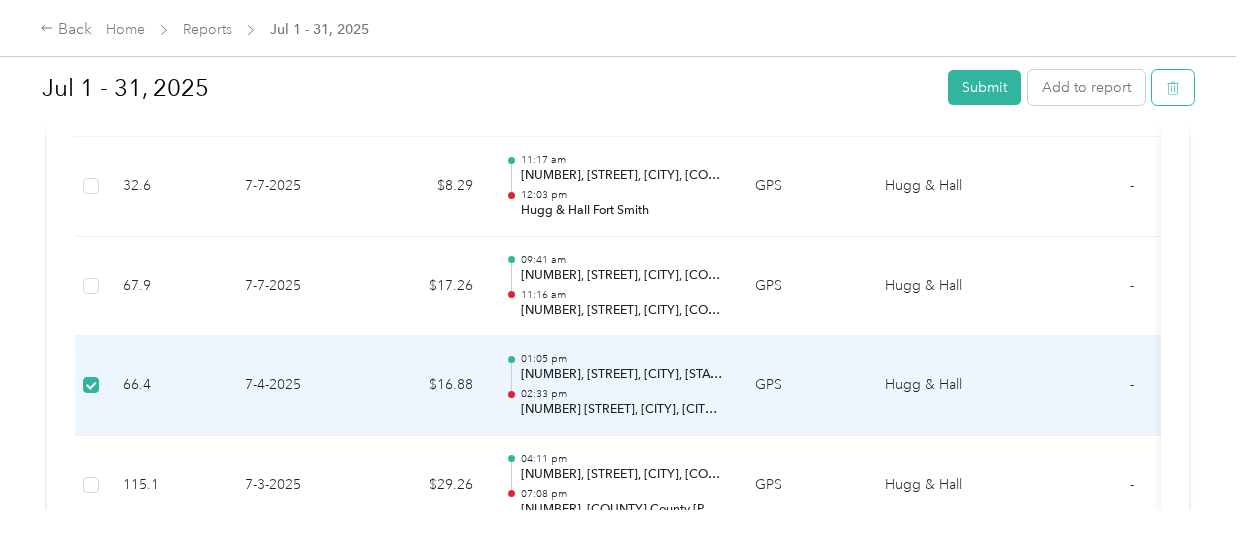 click at bounding box center (1173, 87) 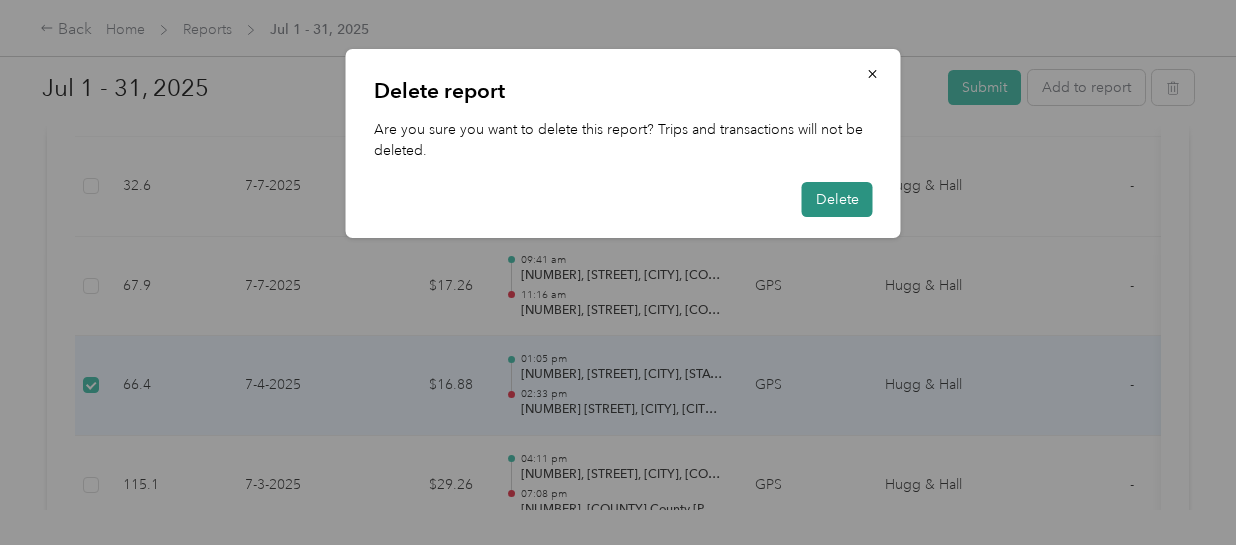 click on "Delete" at bounding box center [837, 199] 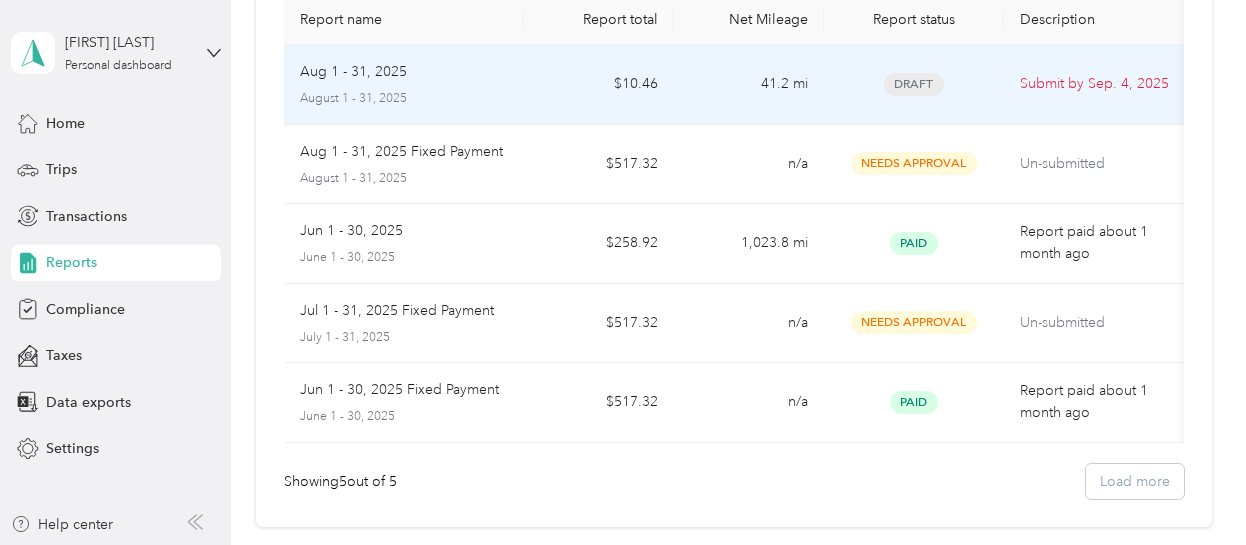 scroll, scrollTop: 66, scrollLeft: 0, axis: vertical 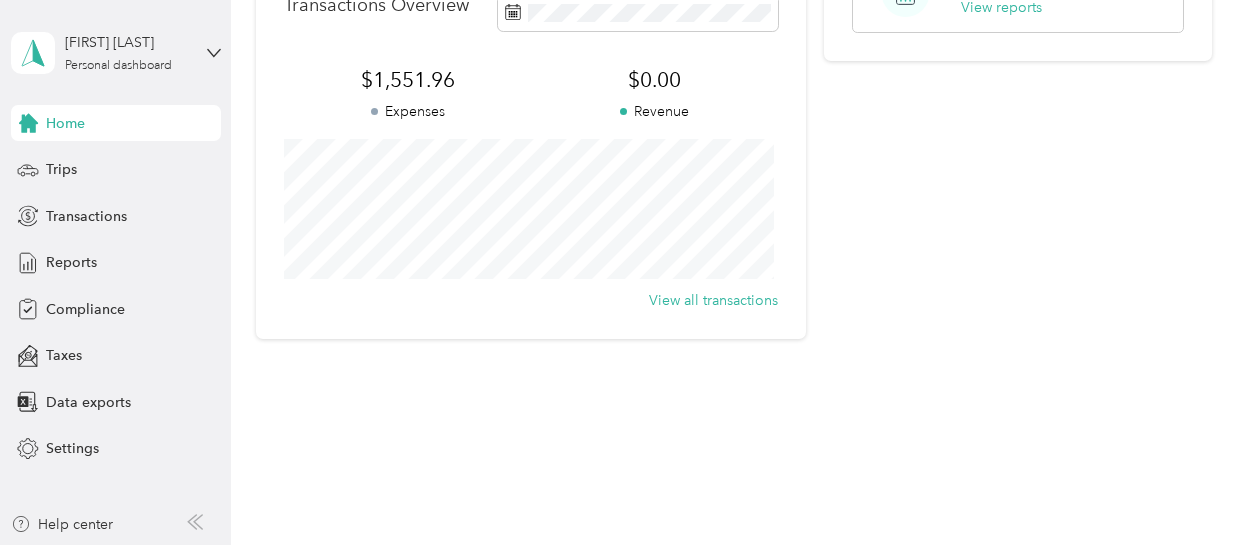 click on "Home" at bounding box center [65, 123] 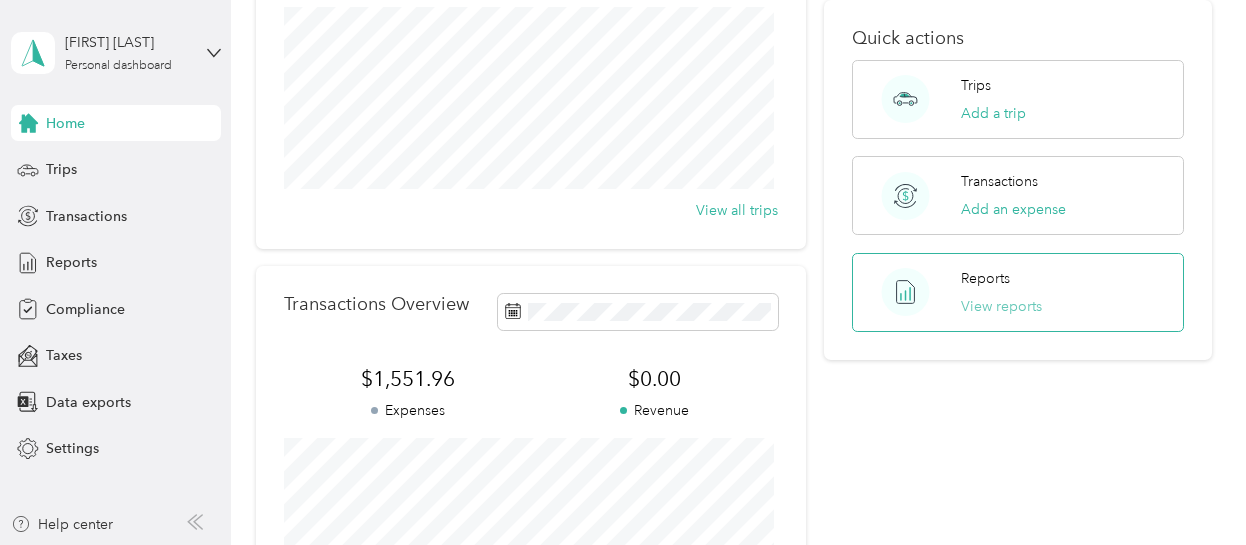 click on "View reports" at bounding box center [1001, 306] 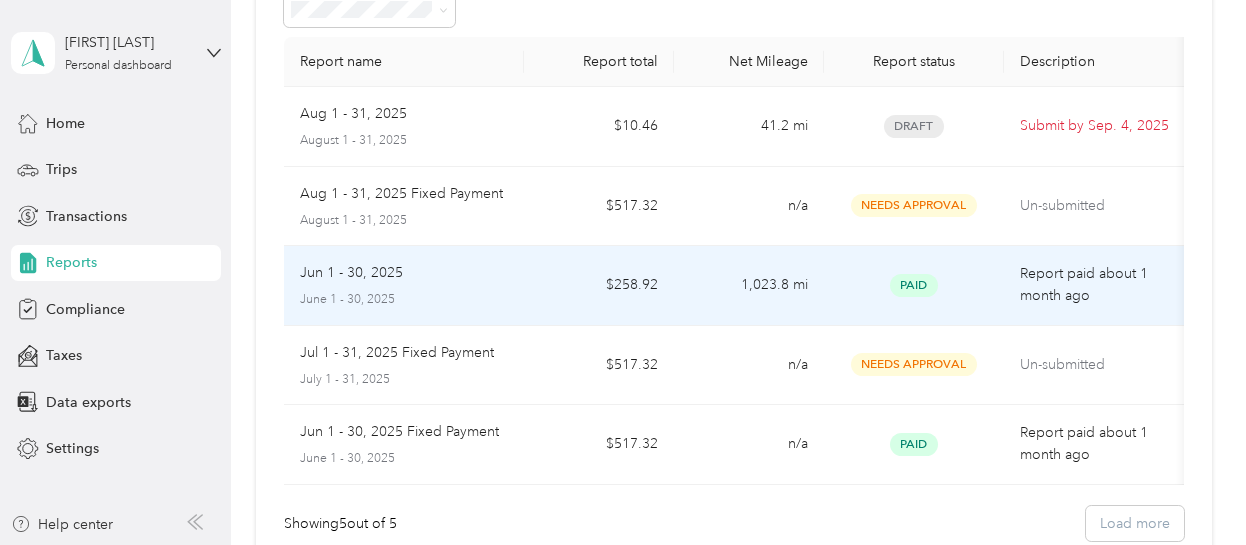 scroll, scrollTop: 0, scrollLeft: 0, axis: both 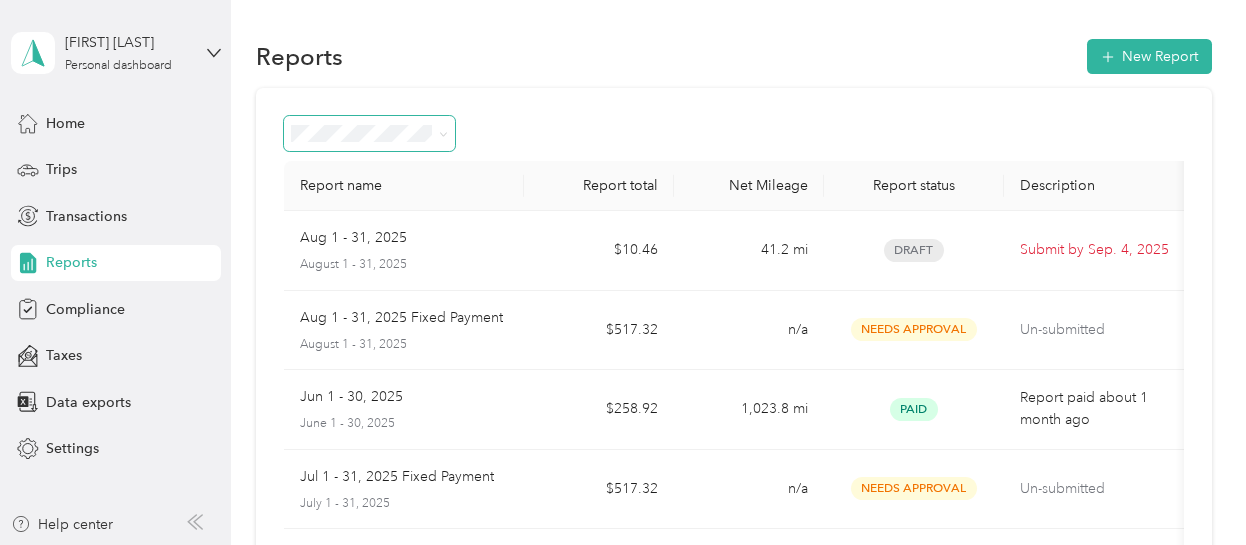 click at bounding box center [443, 133] 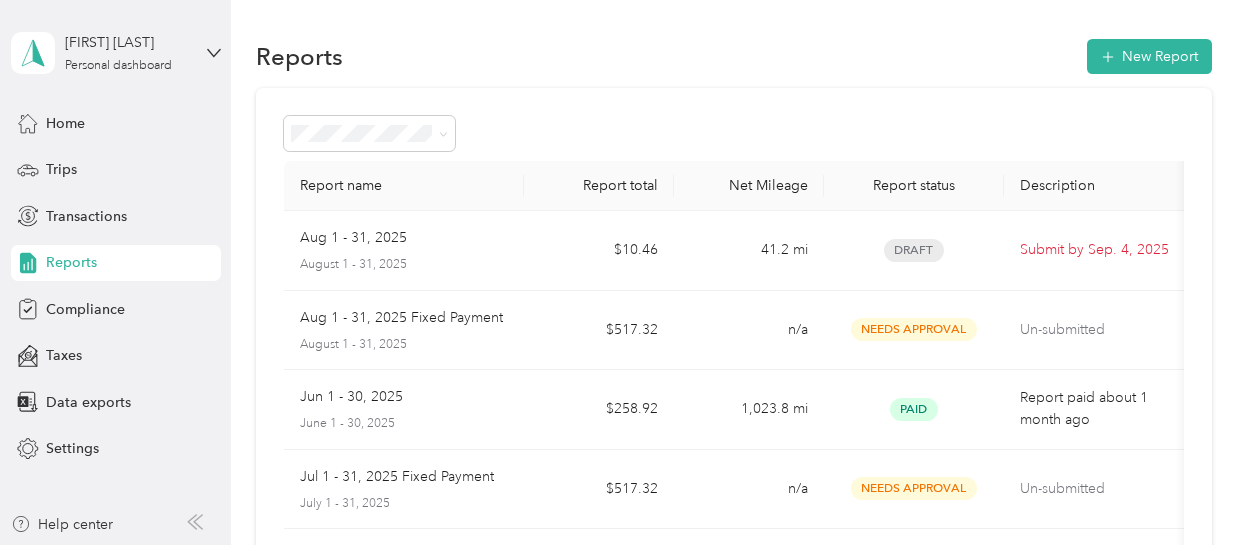click on "Report name Report total Net Mileage Report status Description           [MONTH] [DAY] - [DAY], [YEAR] [MONTH] [DAY] - [DAY], [YEAR] $[PRICE] [DISTANCE] mi Draft Submit  by   [MONTH]. [DAY], [YEAR] [MONTH] [DAY] - [DAY], [YEAR] Fixed Payment [MONTH] [DAY] - [DAY], [YEAR] $[PRICE] n/a Needs Approval Un-submitted [MONTH] [DAY] - [DAY], [YEAR] [MONTH] [DAY] - [DAY], [YEAR] $[PRICE] [DISTANCE] mi Paid Report paid about [TIME] ago [MONTH] [DAY] - [DAY], [YEAR] Fixed Payment [MONTH] [DAY] - [DAY], [YEAR] $[PRICE] n/a Needs Approval Un-submitted [MONTH] [DAY] - [DAY], [YEAR] Fixed Payment [MONTH] [DAY] - [DAY], [YEAR] $[PRICE] n/a Paid Report paid about [TIME] ago Showing  [NUMBER]  out of   [NUMBER] Load more" at bounding box center (734, 390) 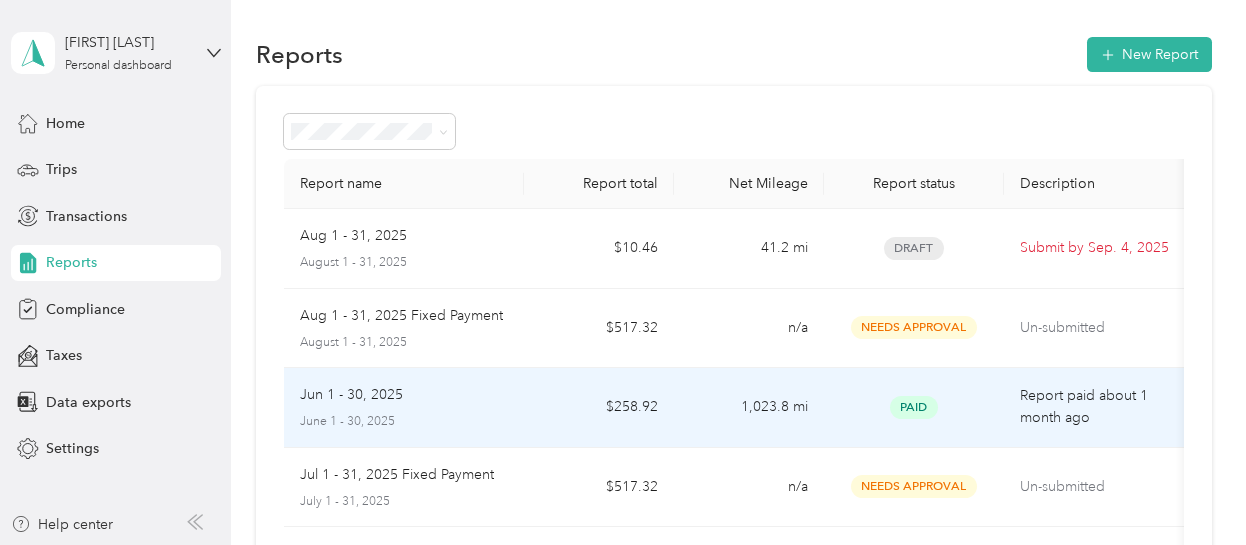 scroll, scrollTop: 0, scrollLeft: 0, axis: both 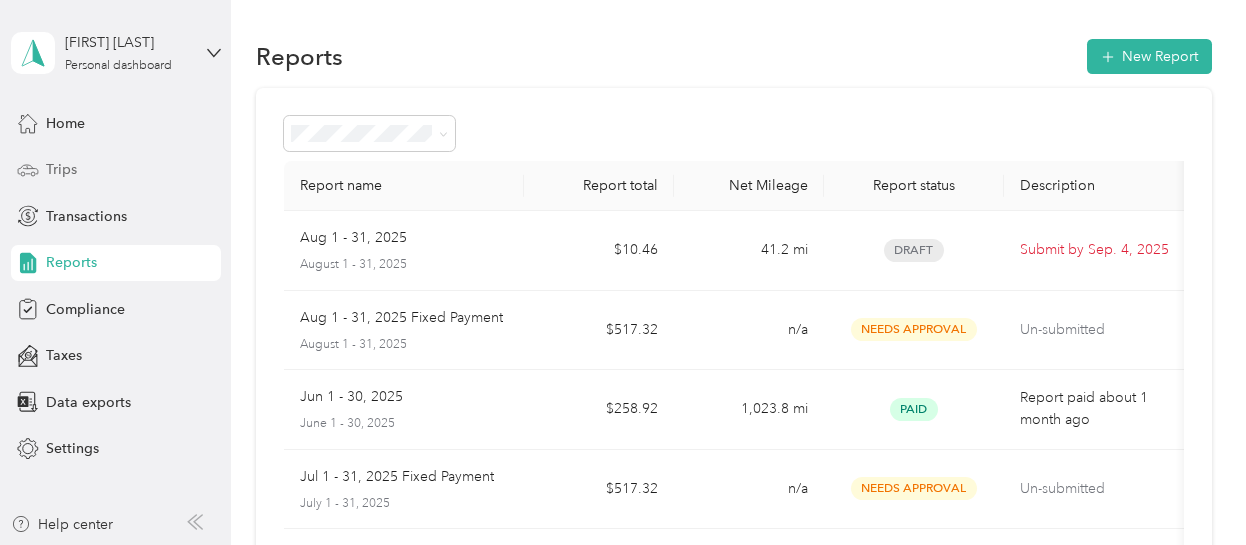 click on "Trips" at bounding box center (61, 169) 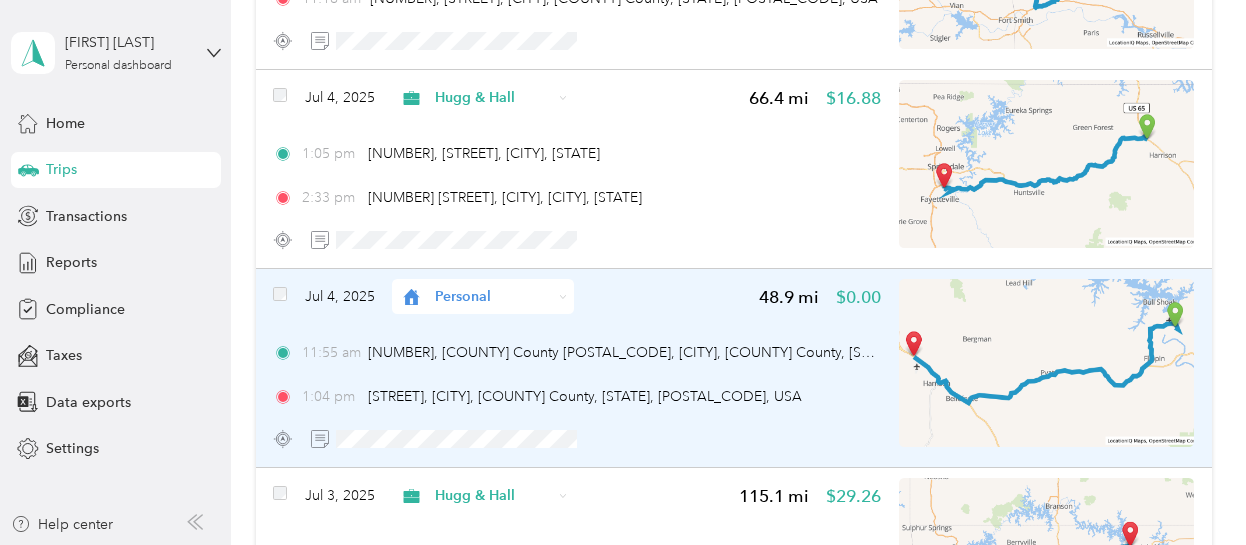 scroll, scrollTop: 14300, scrollLeft: 0, axis: vertical 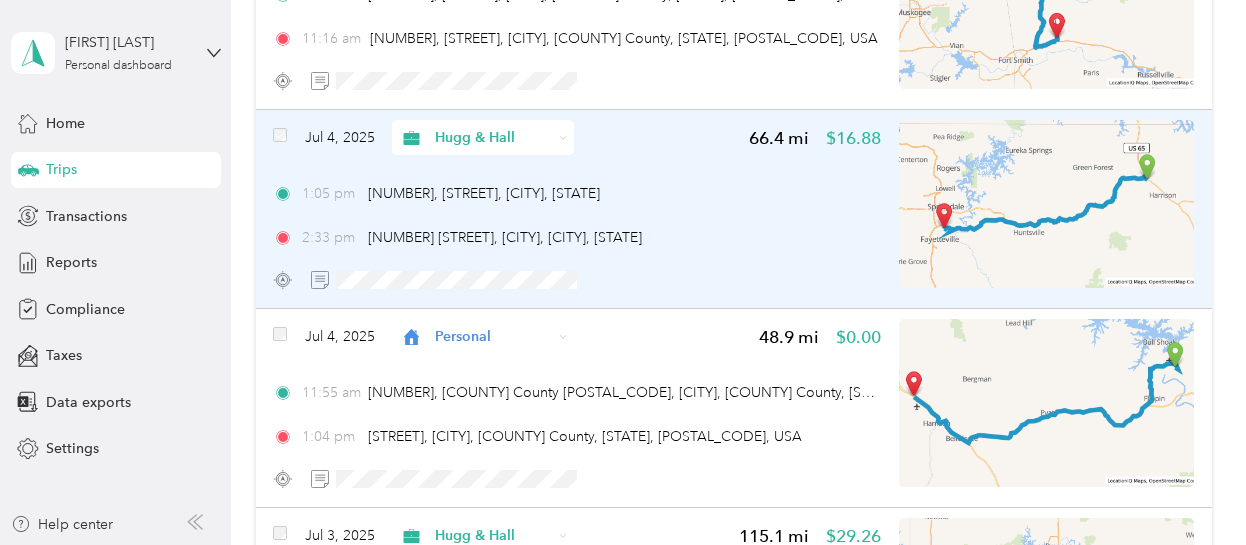 click on "Hugg & Hall" at bounding box center (493, 137) 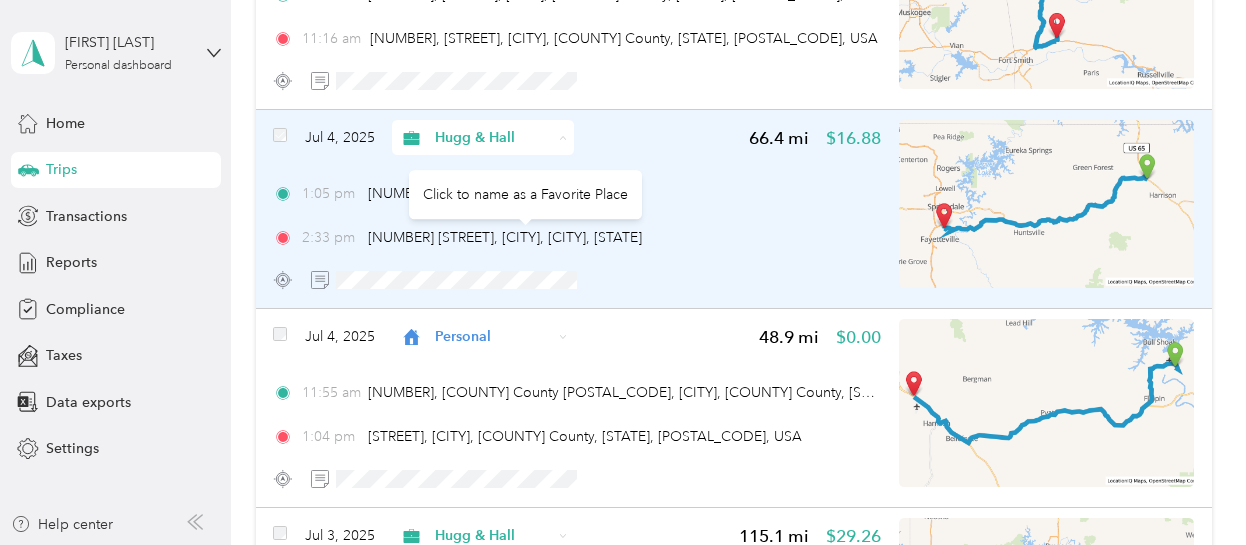 click on "Click to name as a Favorite Place" at bounding box center (525, 194) 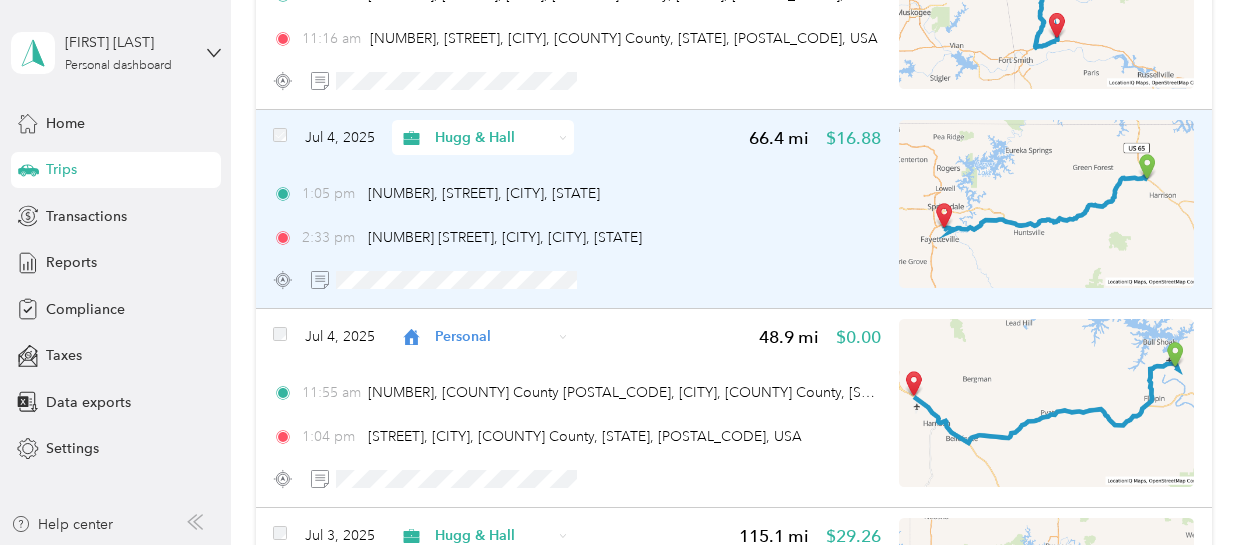 click on "Hugg & Hall" at bounding box center (483, 137) 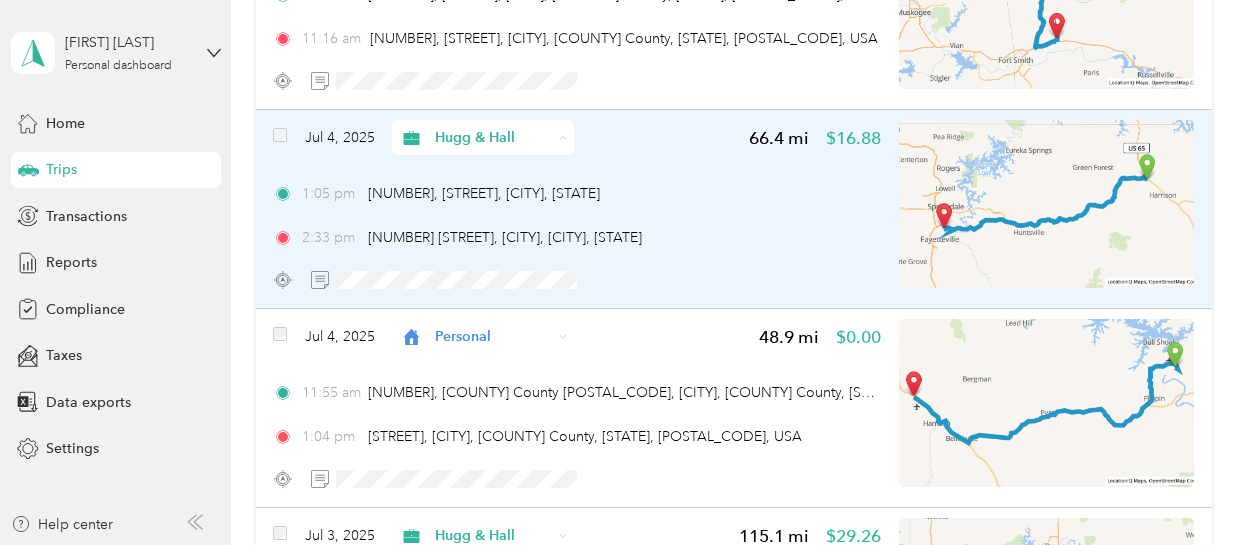 click on "Personal" at bounding box center (500, 209) 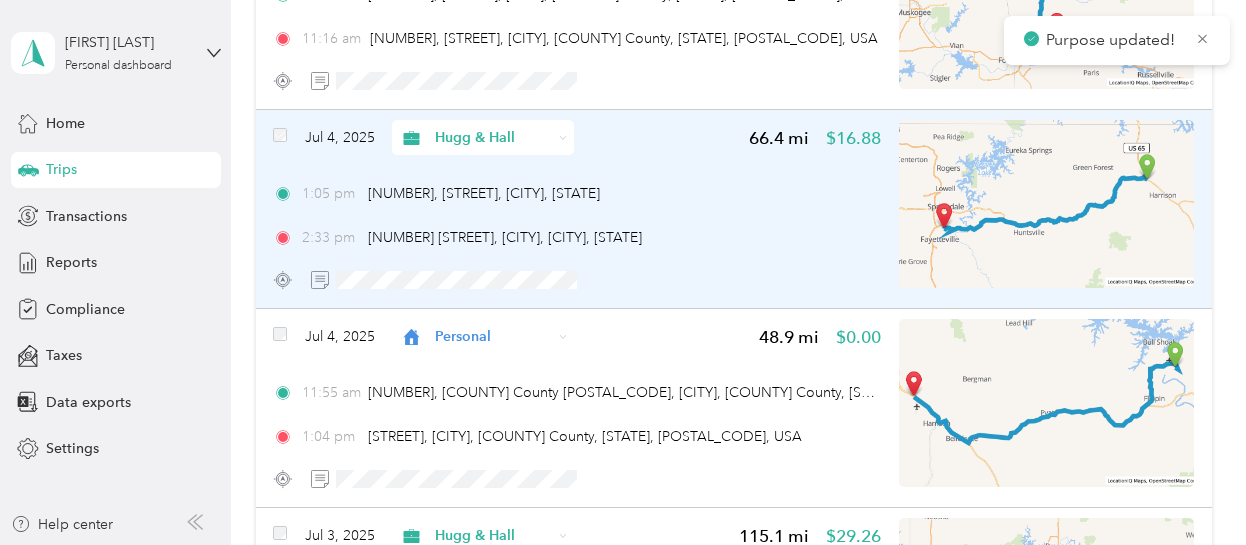 click at bounding box center [577, 279] 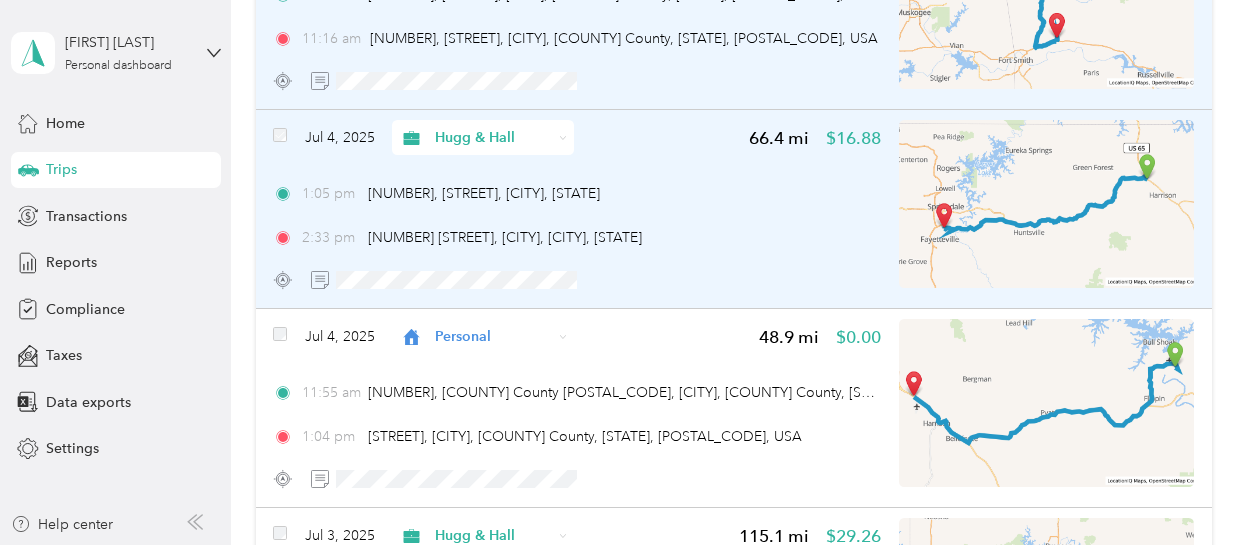 click at bounding box center [577, 80] 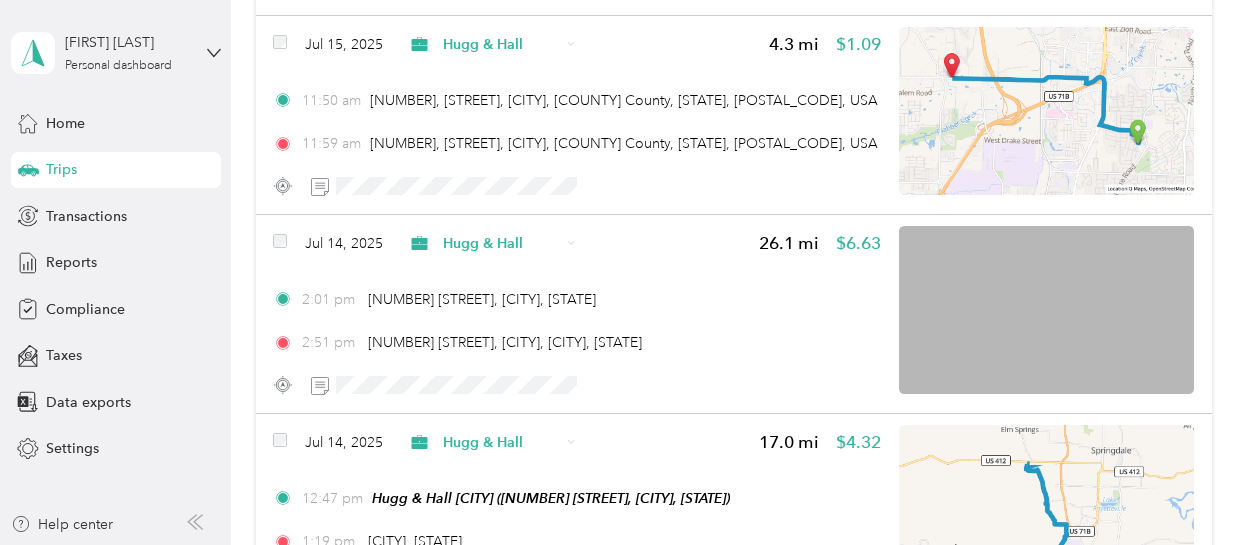 scroll, scrollTop: 10598, scrollLeft: 0, axis: vertical 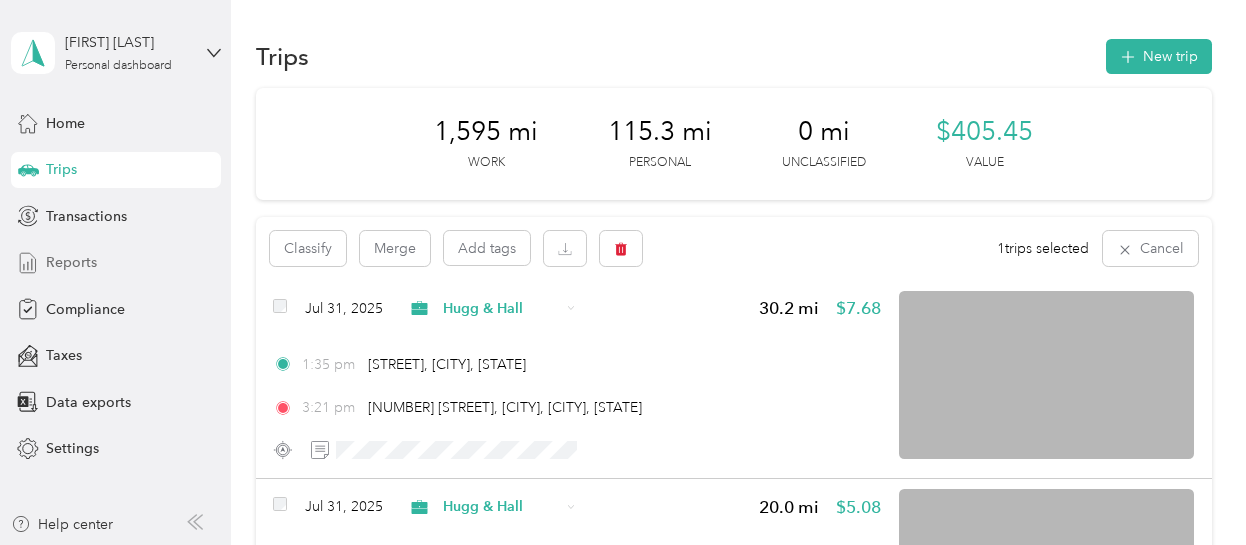 click on "Reports" at bounding box center [71, 262] 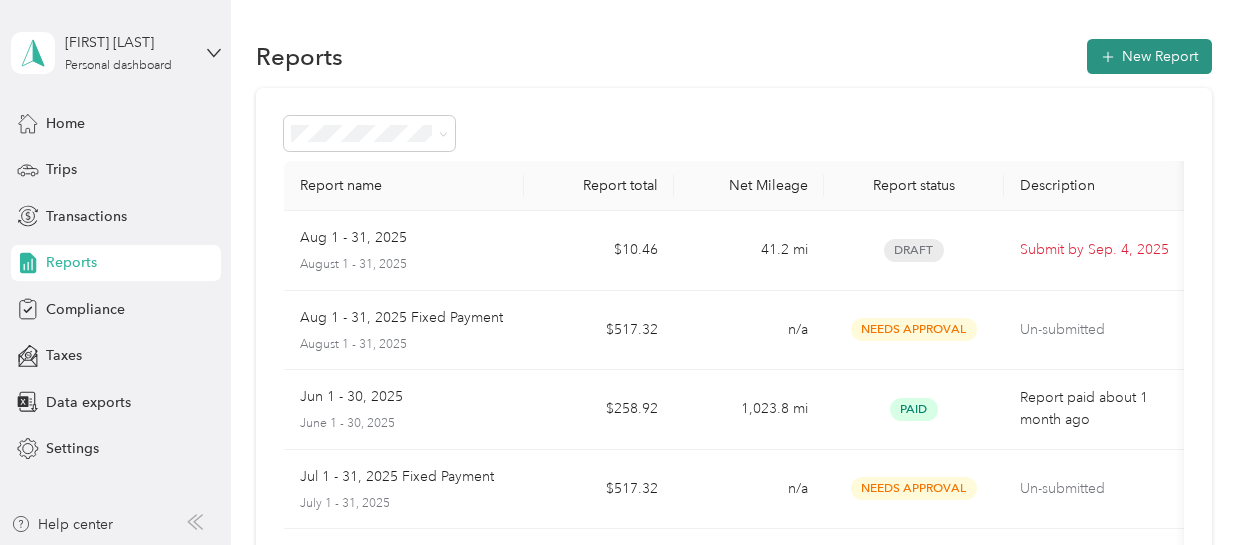 click on "New Report" at bounding box center (1149, 56) 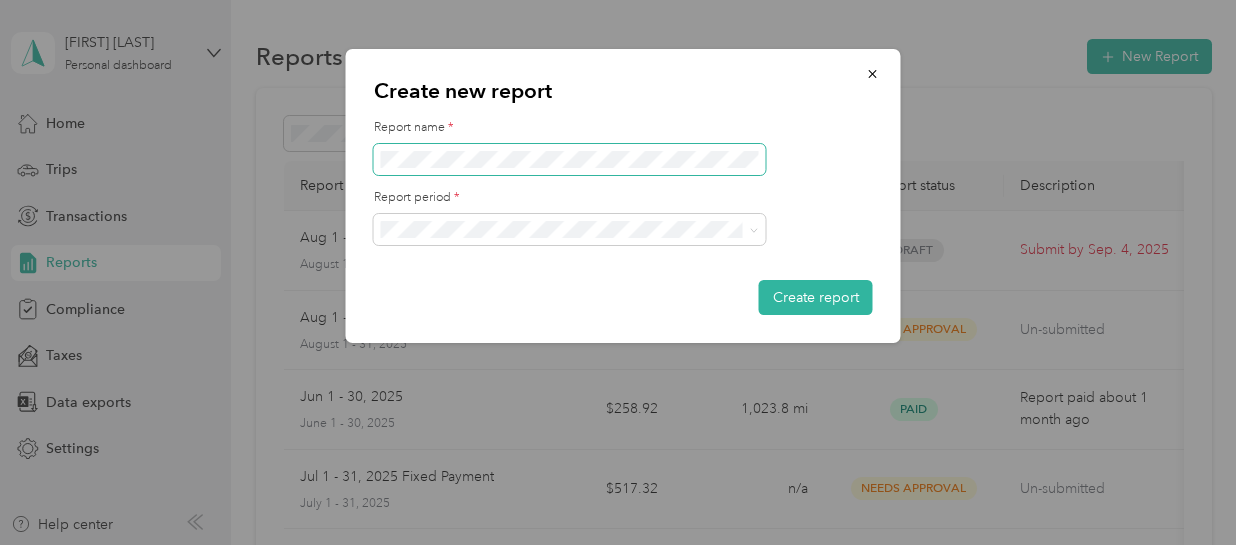 click on "Create report" at bounding box center (816, 297) 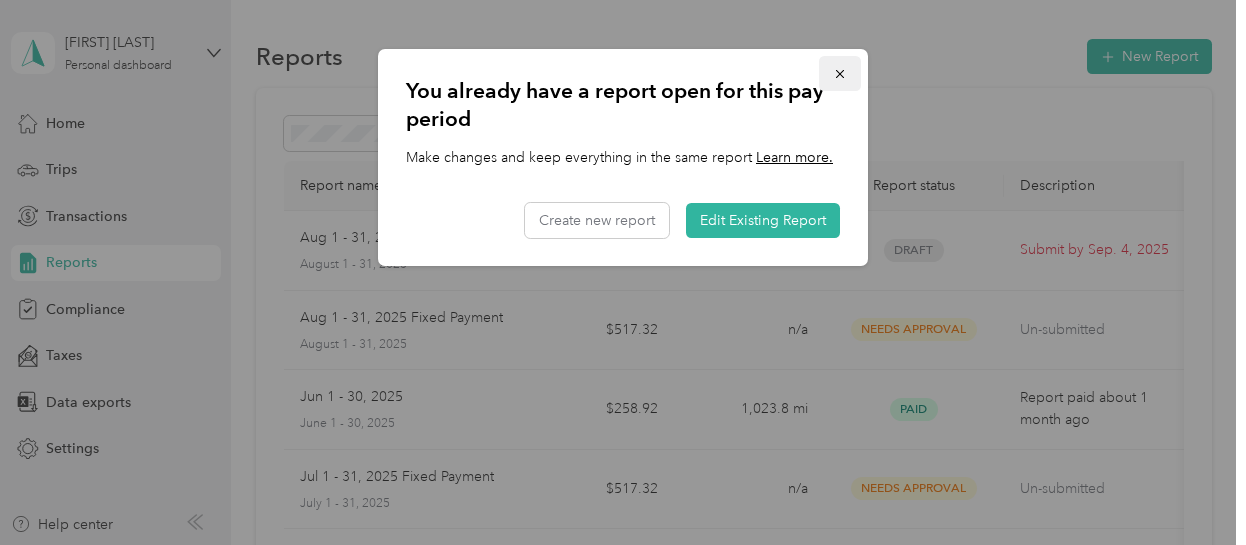 click 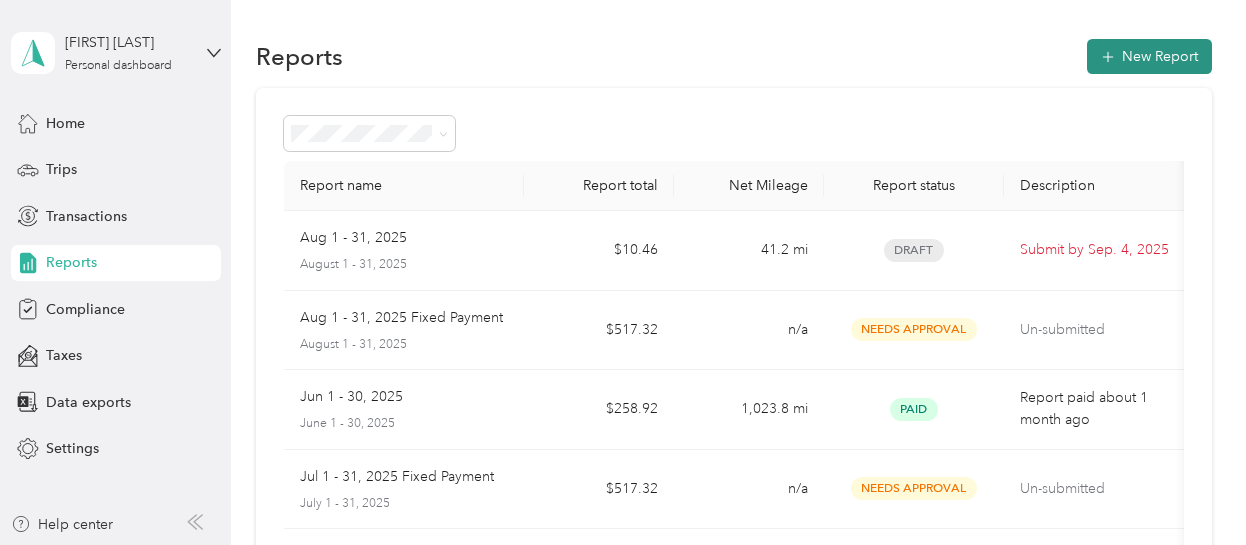 click on "New Report" at bounding box center (1149, 56) 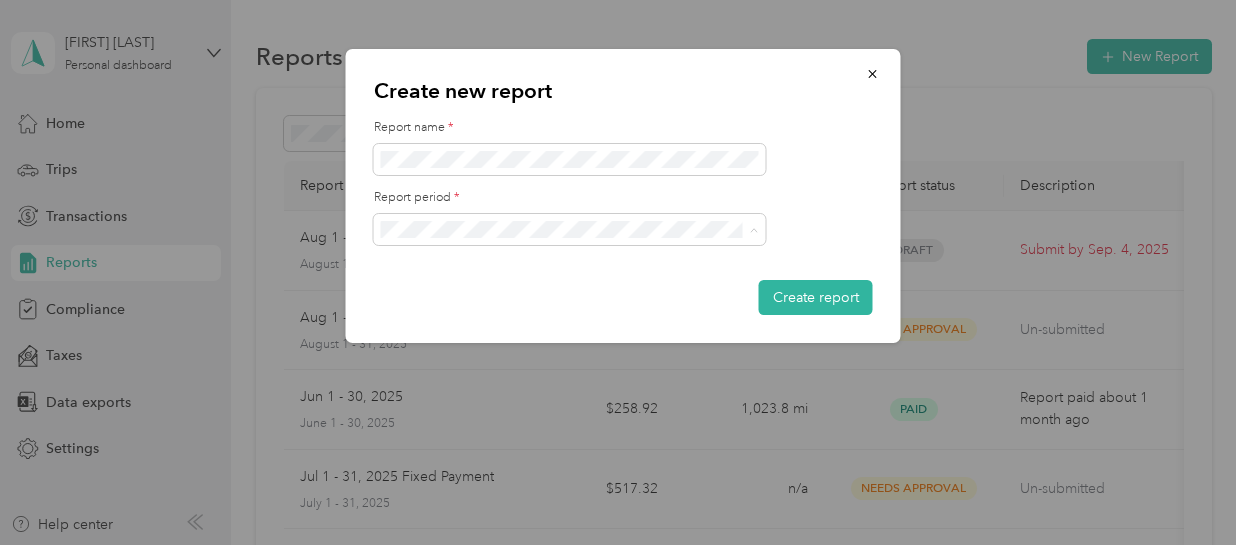 click on "Jul 1 - 31, 2025" at bounding box center (570, 299) 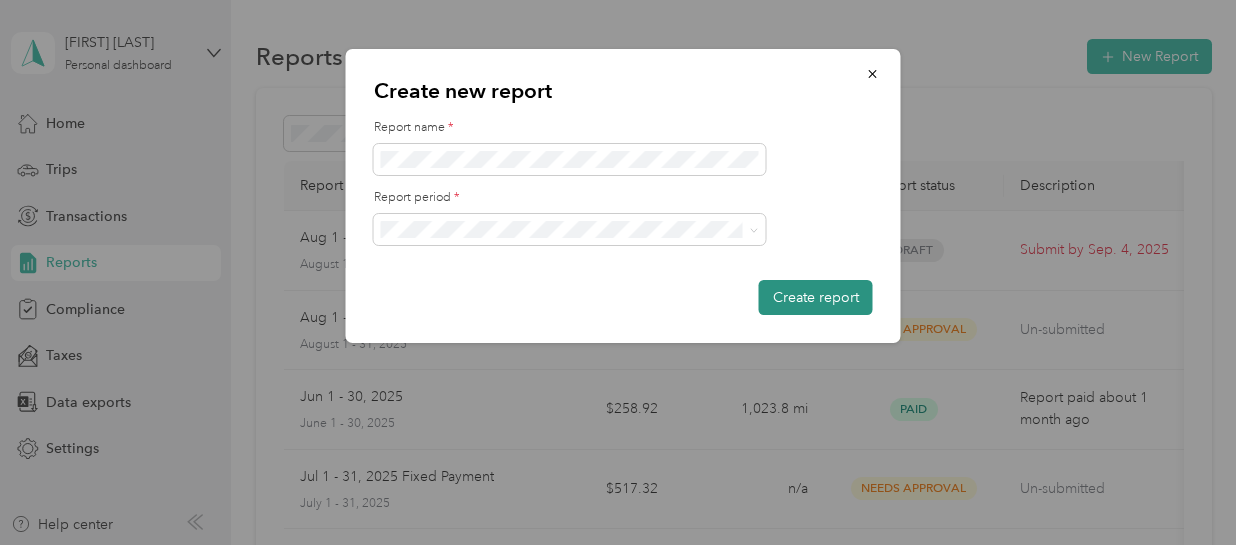 click on "Create report" at bounding box center [816, 297] 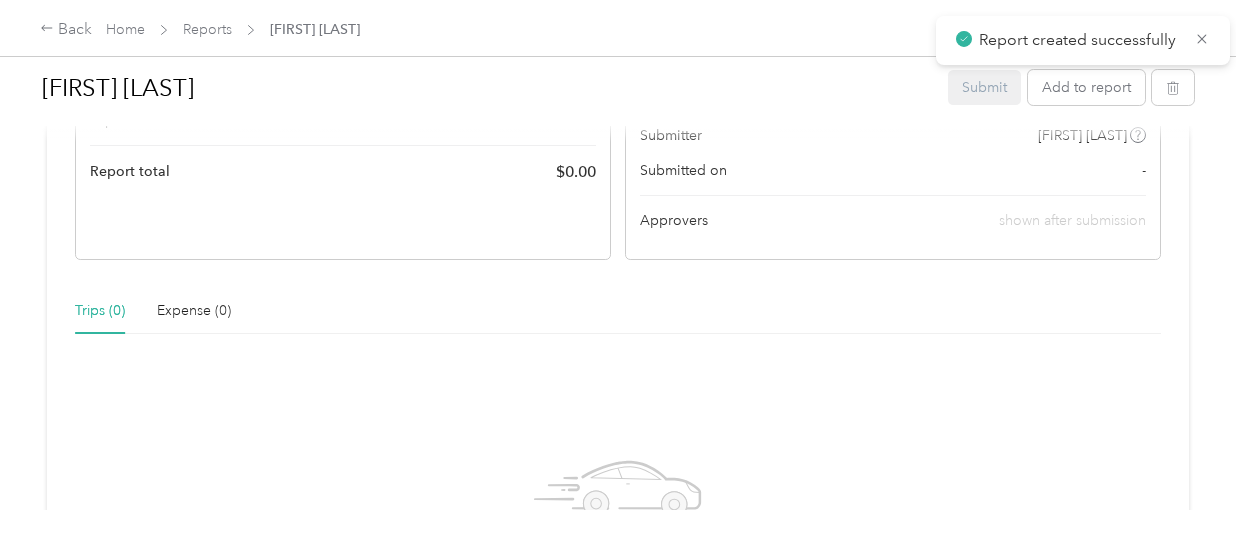 scroll, scrollTop: 500, scrollLeft: 0, axis: vertical 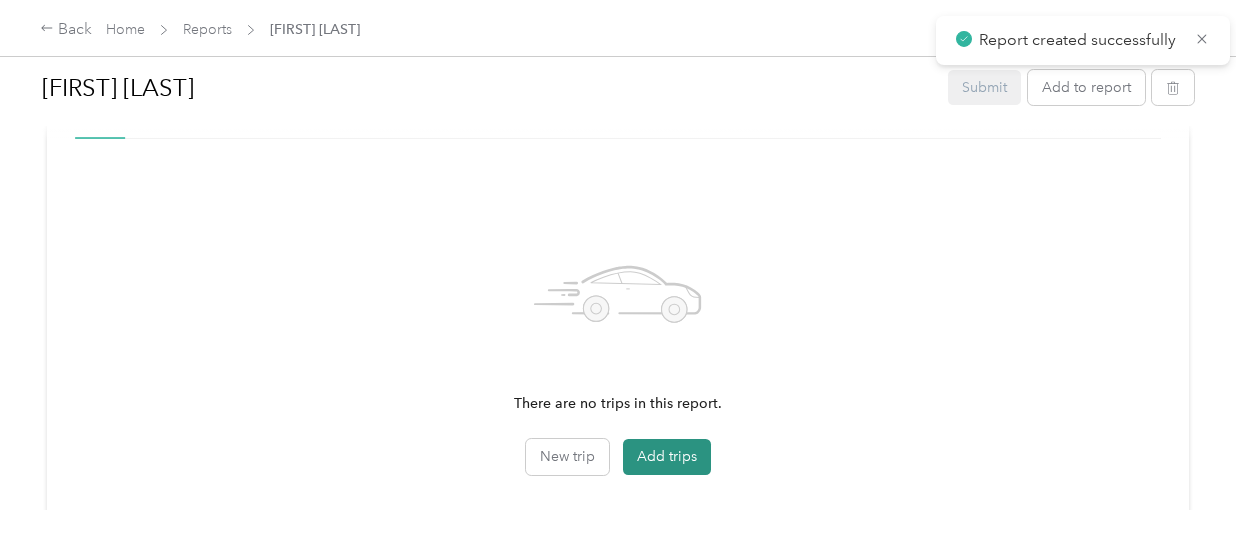 click on "Add trips" at bounding box center [667, 457] 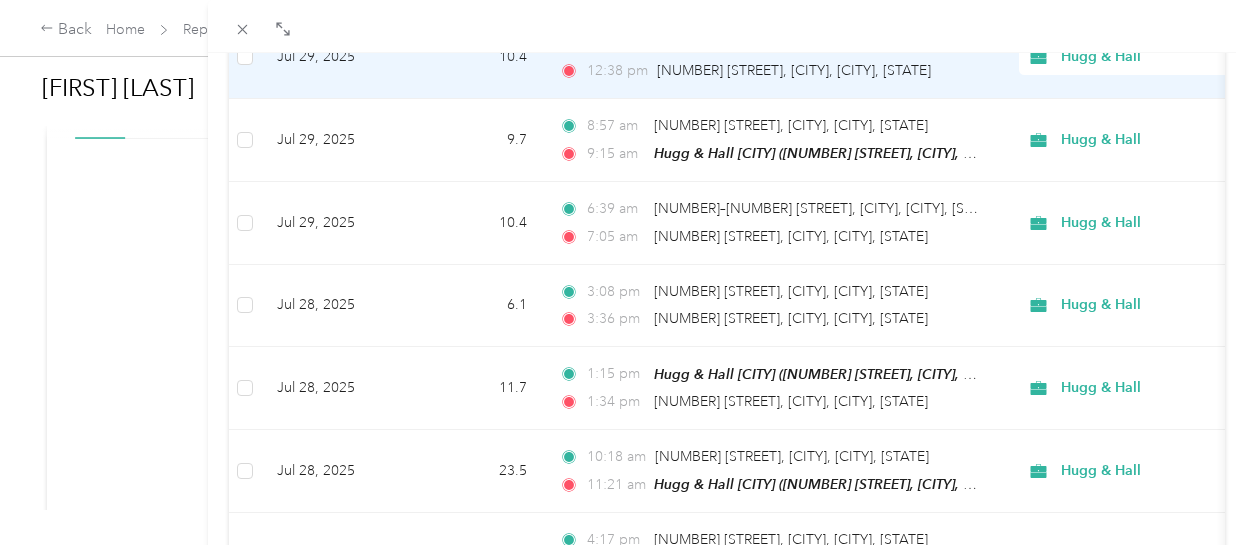 scroll, scrollTop: 1954, scrollLeft: 0, axis: vertical 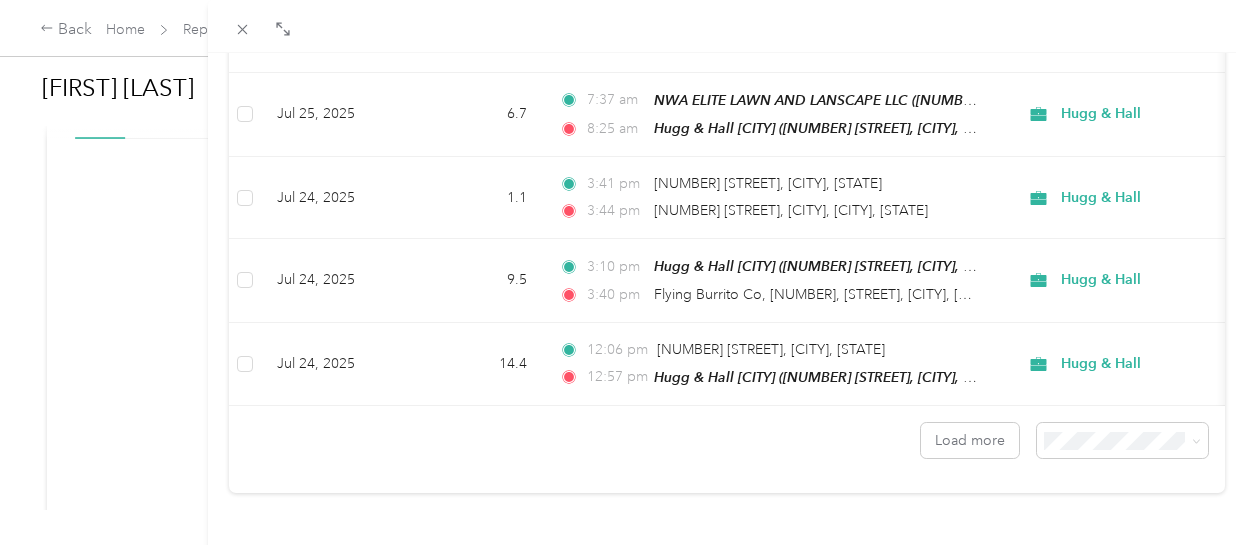 click on "100 per load" at bounding box center (1077, 387) 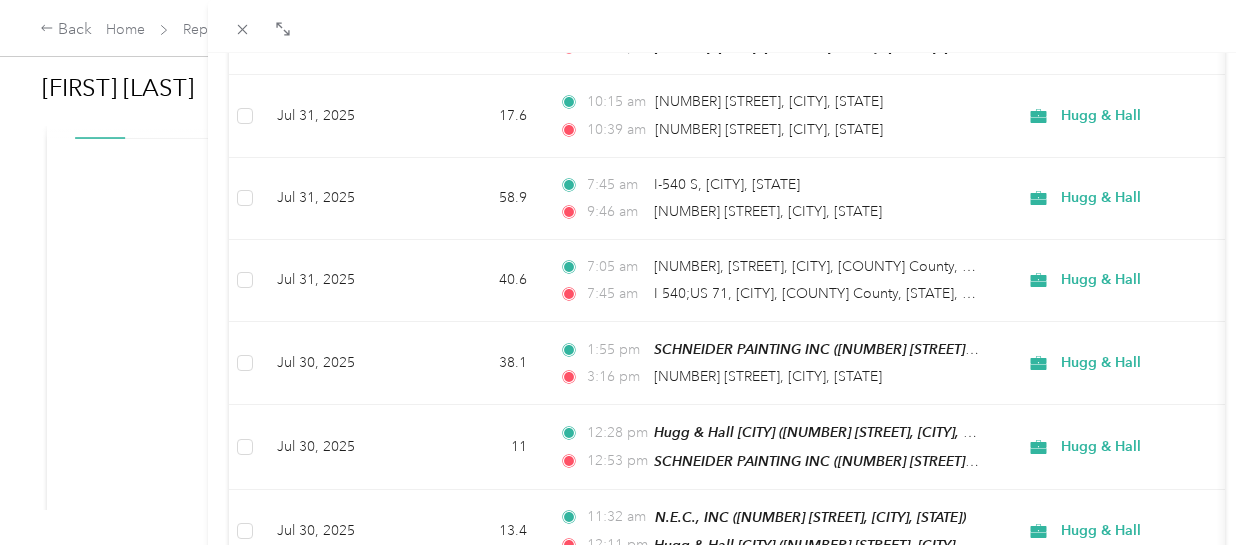 scroll, scrollTop: 0, scrollLeft: 0, axis: both 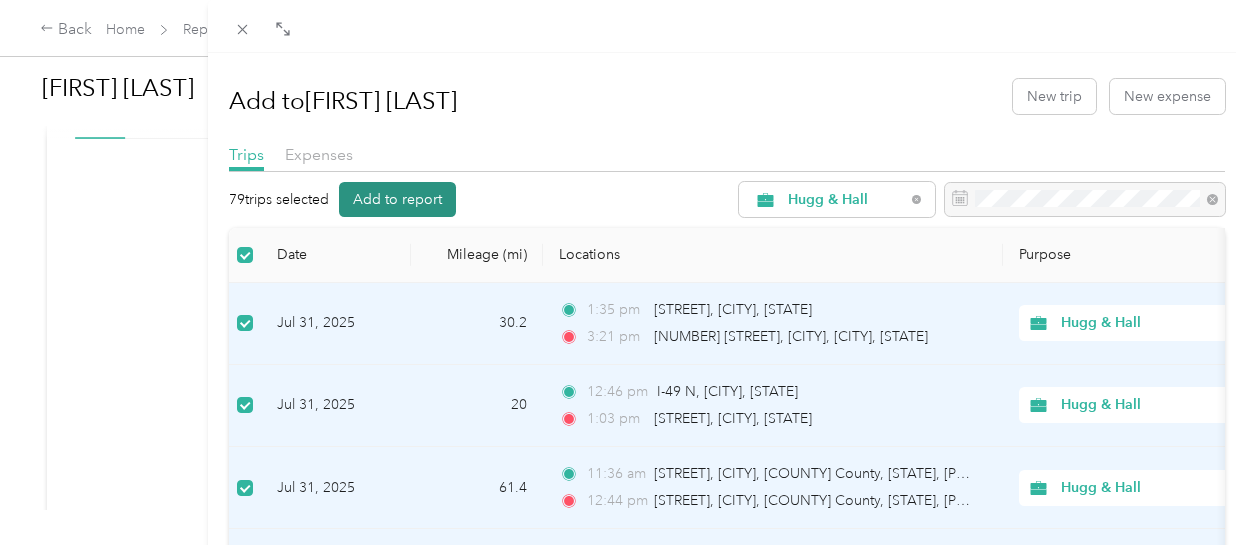 click on "Add to report" at bounding box center [397, 199] 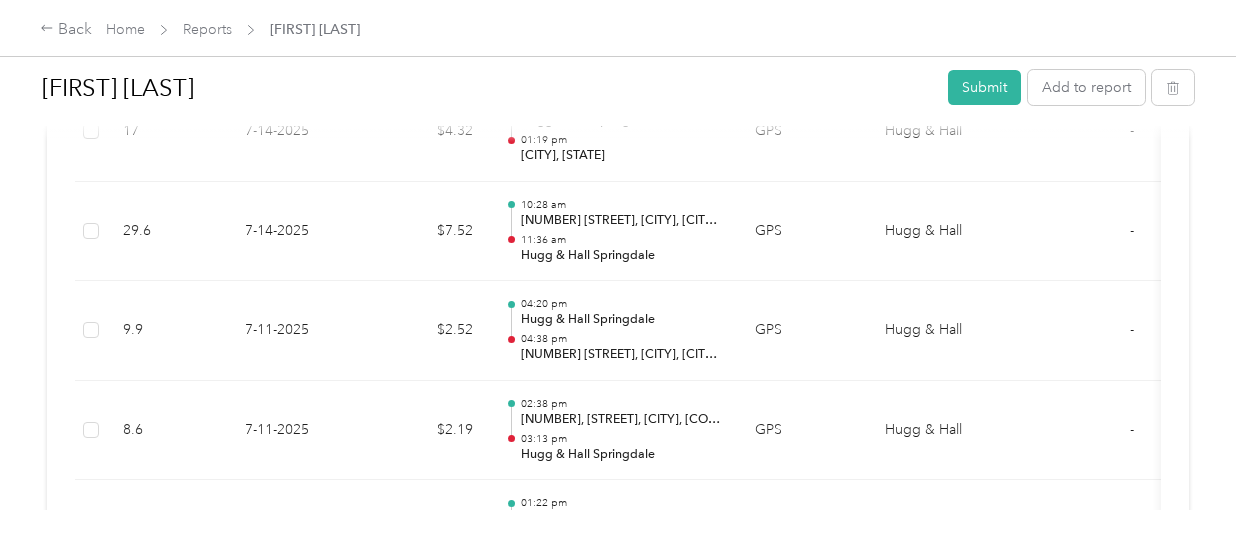 scroll, scrollTop: 5500, scrollLeft: 0, axis: vertical 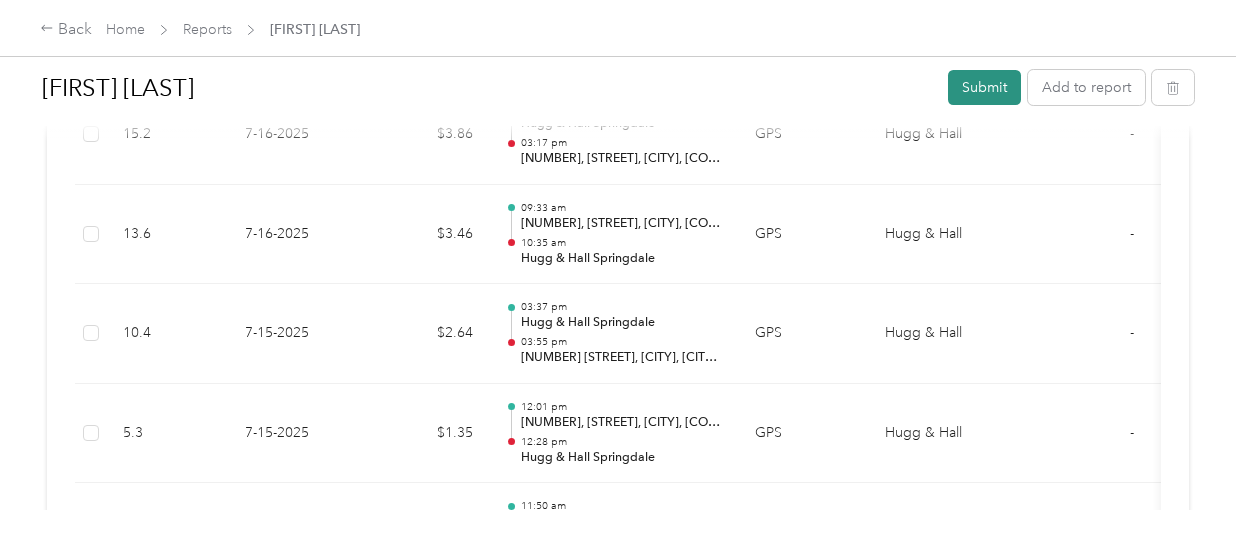 click on "Submit" at bounding box center [984, 87] 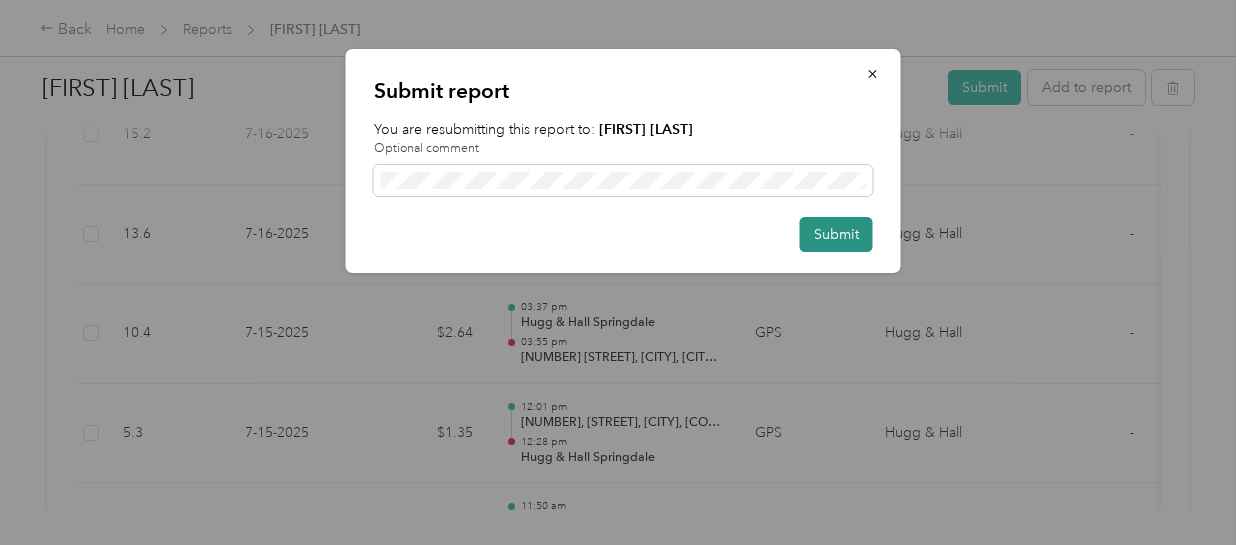 click on "Submit" at bounding box center (836, 234) 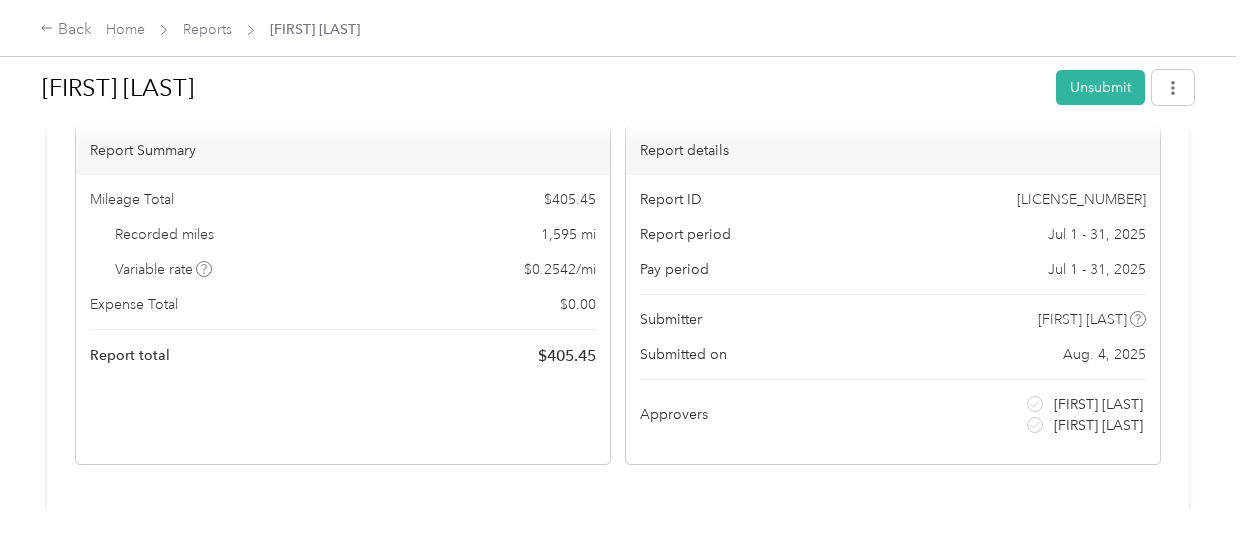 scroll, scrollTop: 0, scrollLeft: 0, axis: both 